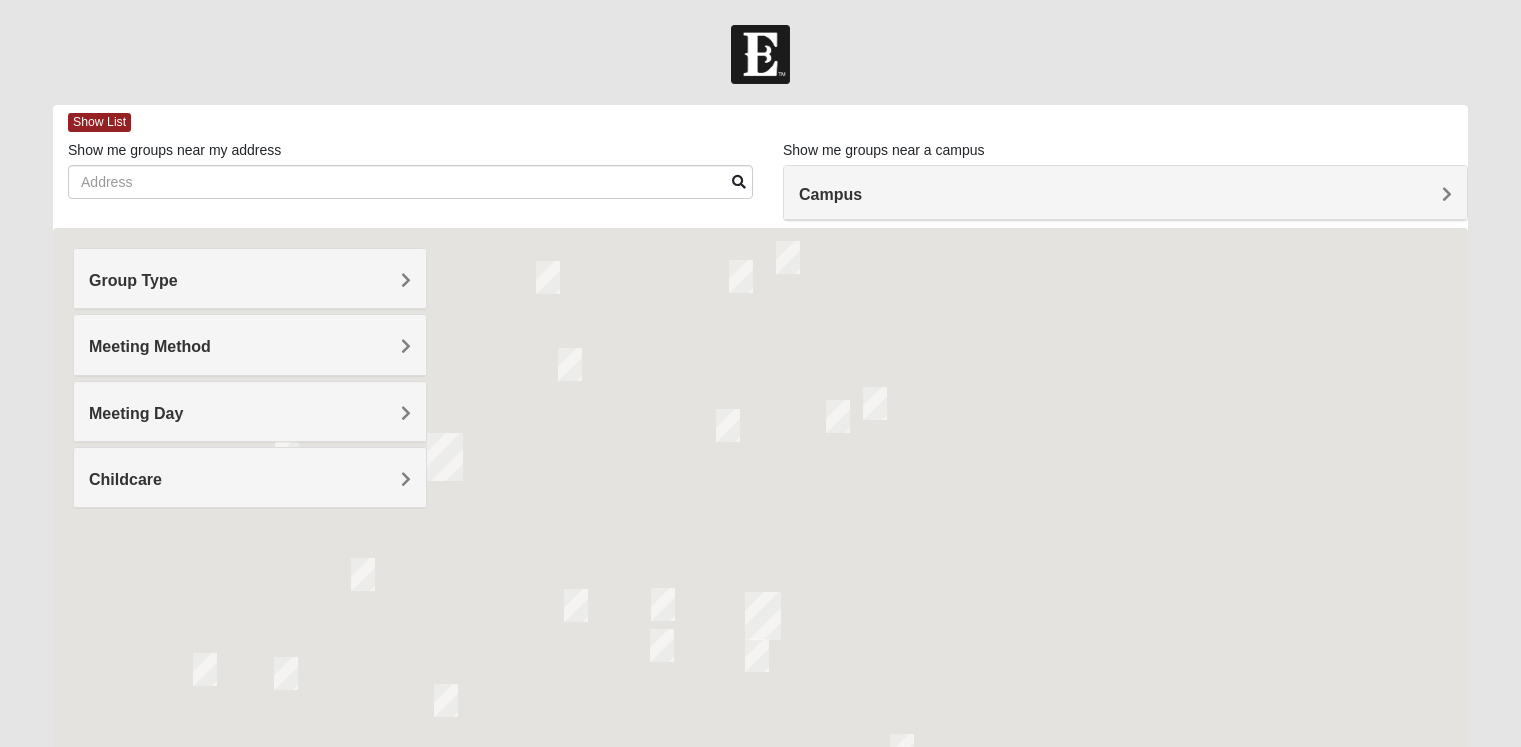 scroll, scrollTop: 0, scrollLeft: 0, axis: both 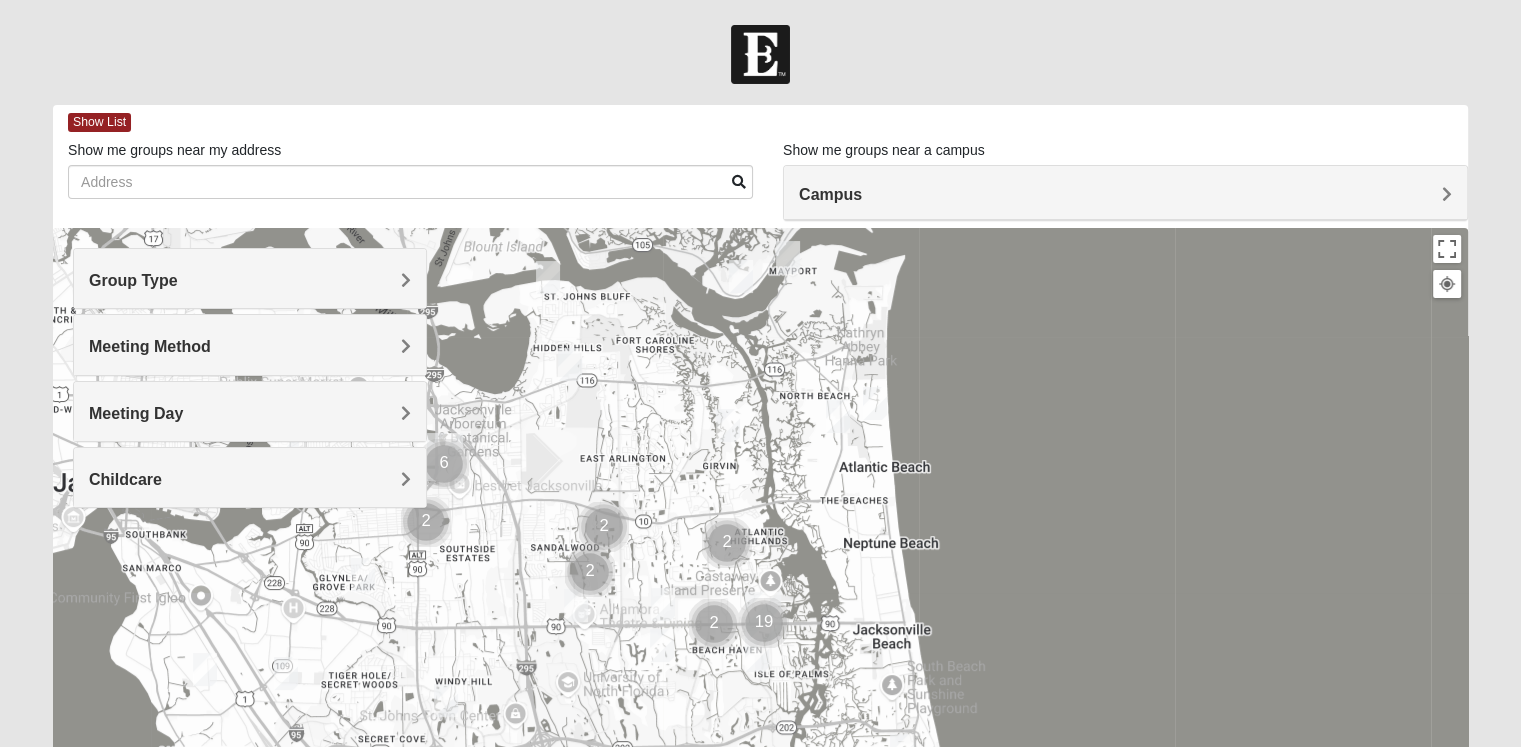 click on "Group Type" at bounding box center [250, 280] 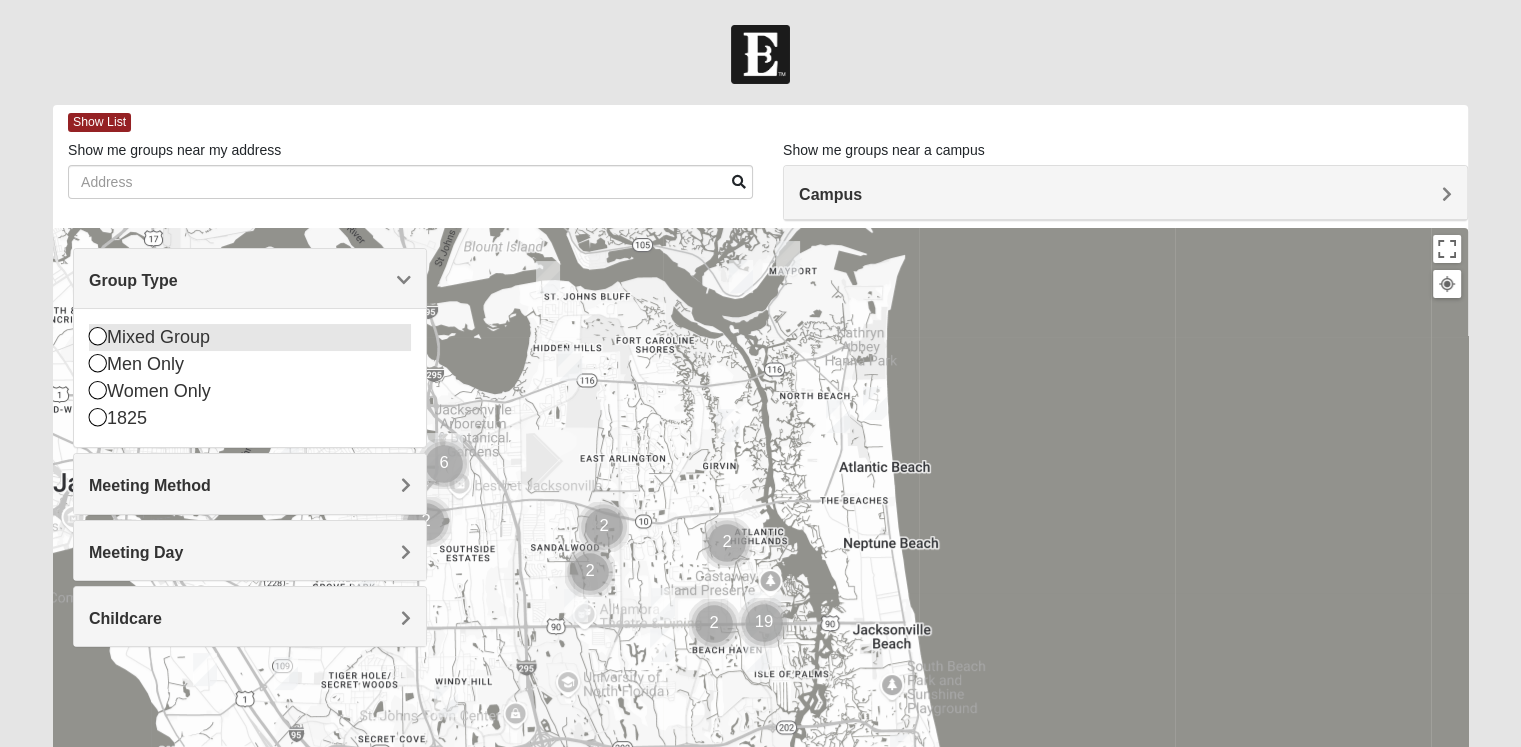 click at bounding box center [98, 336] 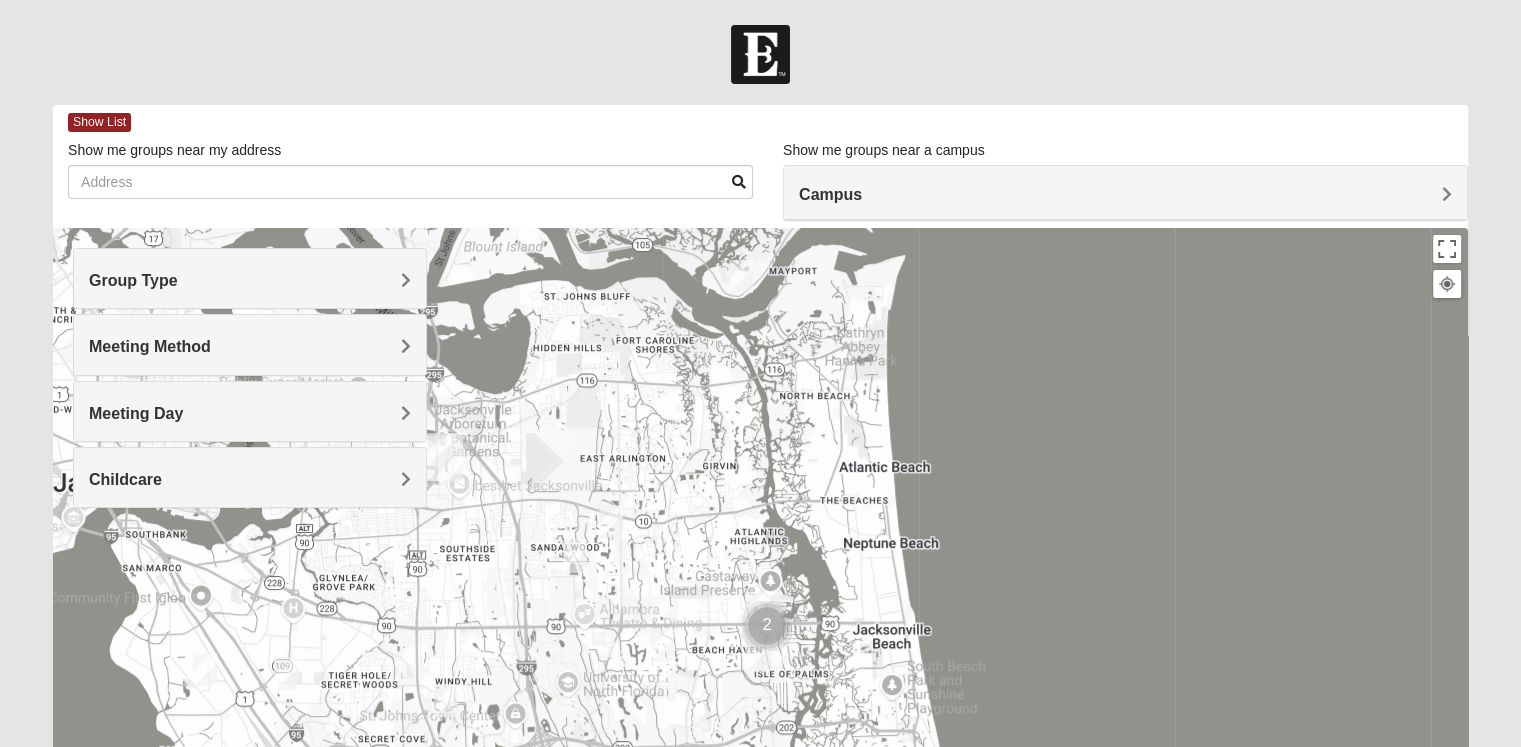 click on "Meeting Method" at bounding box center (150, 346) 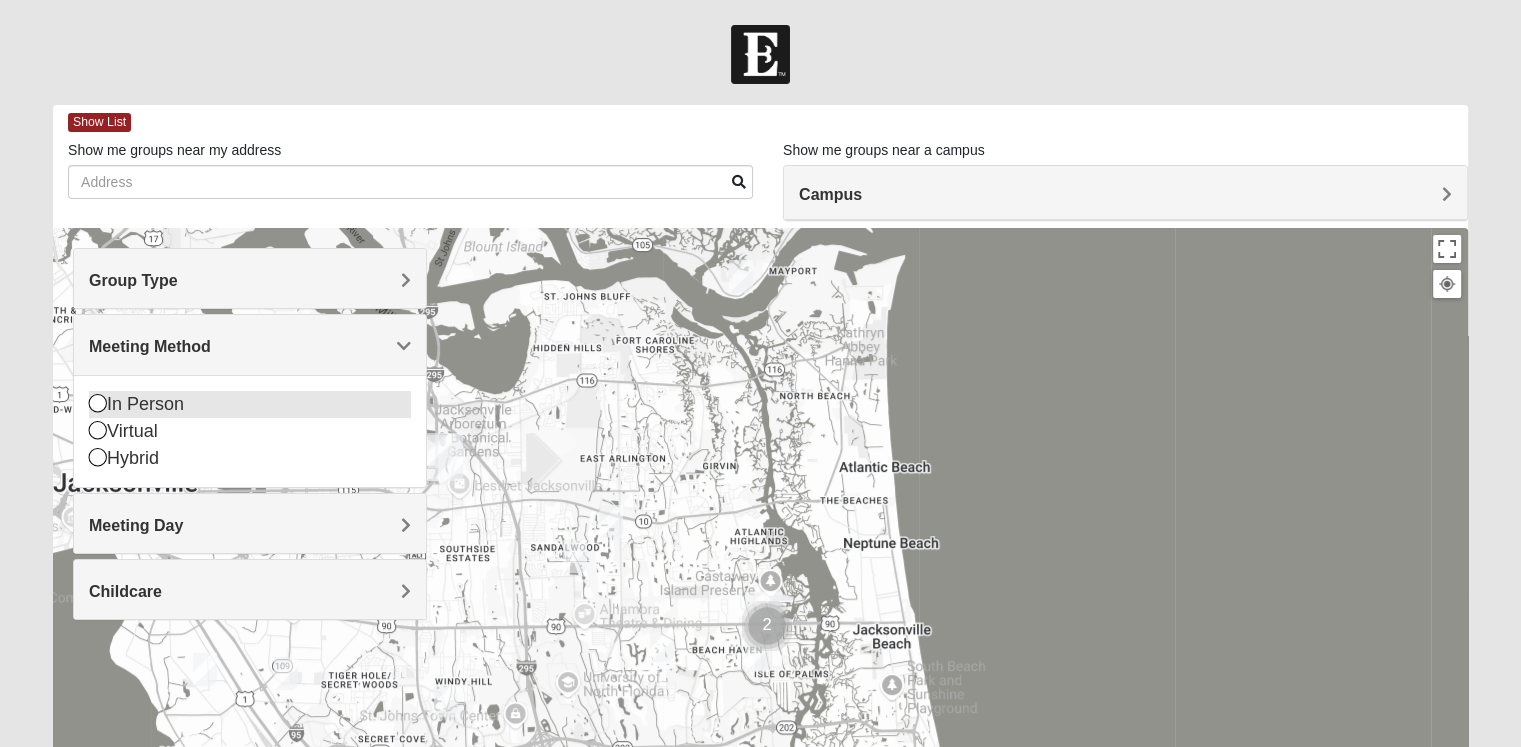 click at bounding box center (98, 403) 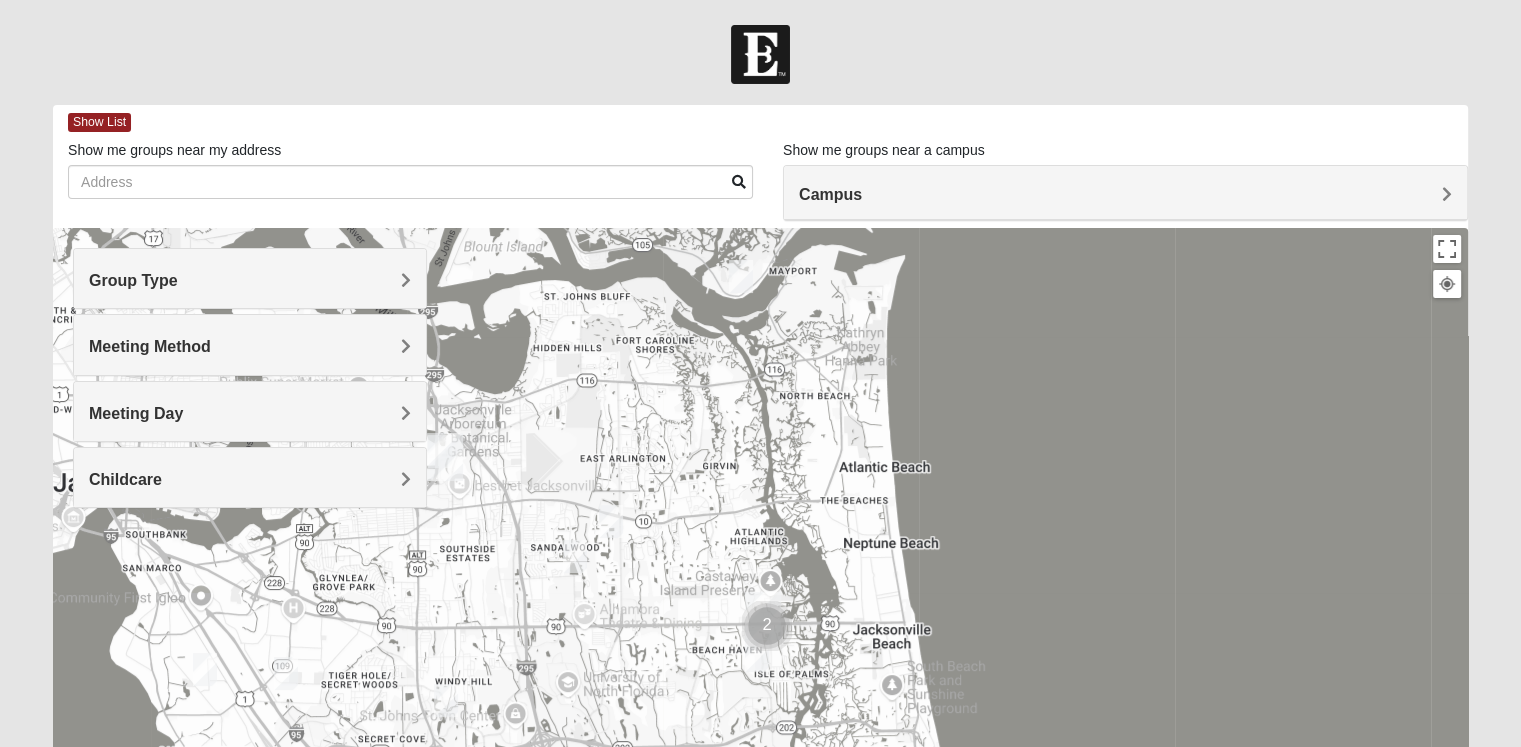 click on "Meeting Day" at bounding box center [250, 413] 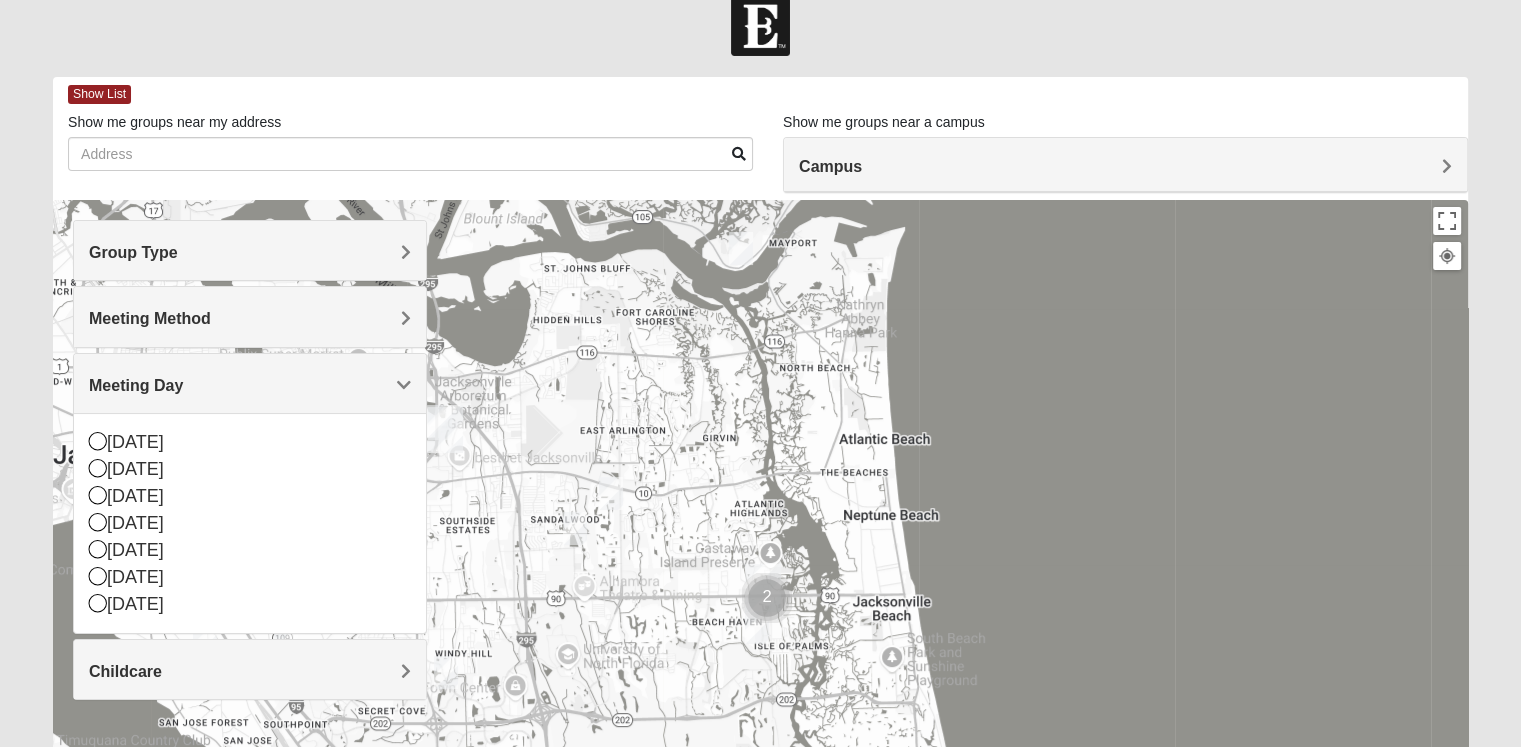 scroll, scrollTop: 0, scrollLeft: 0, axis: both 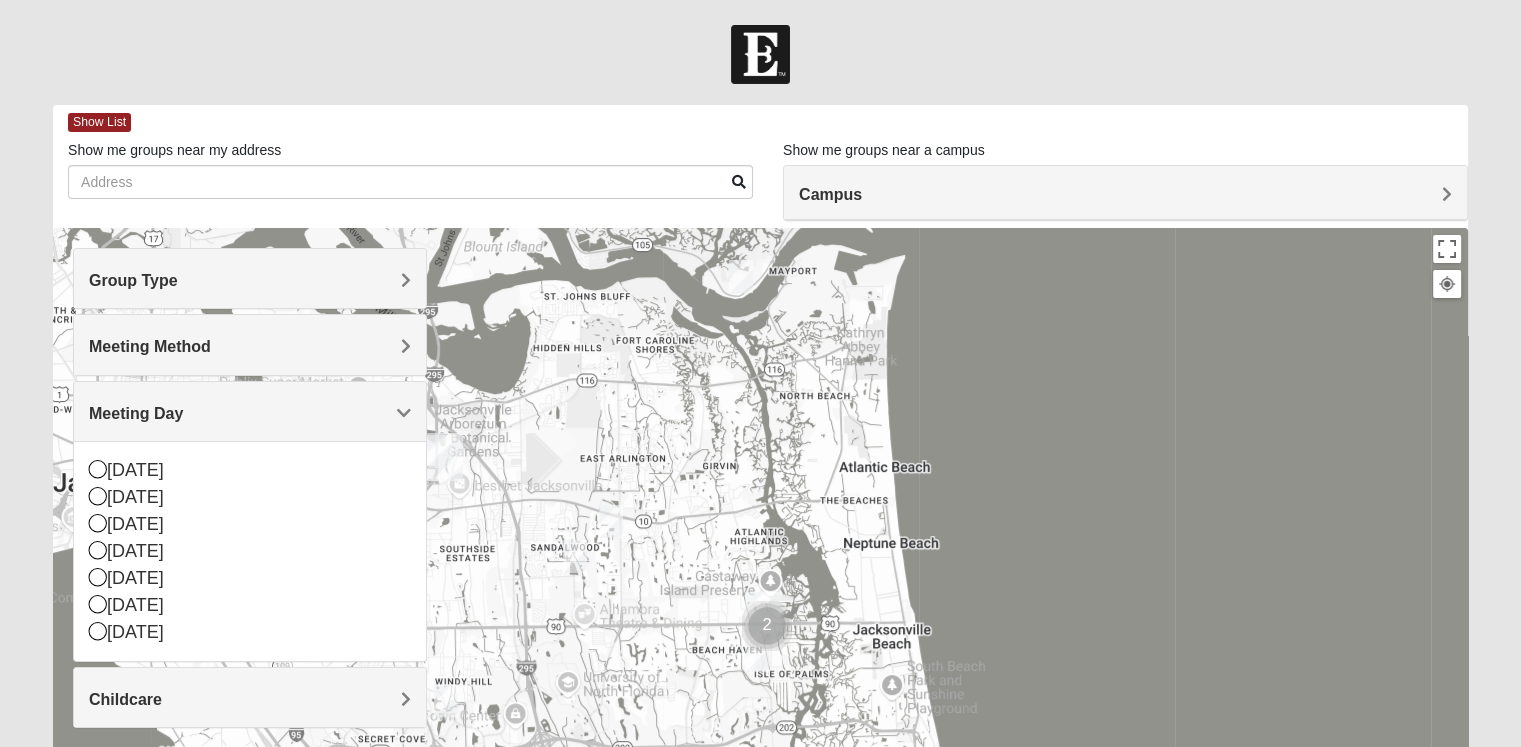 click at bounding box center [760, 628] 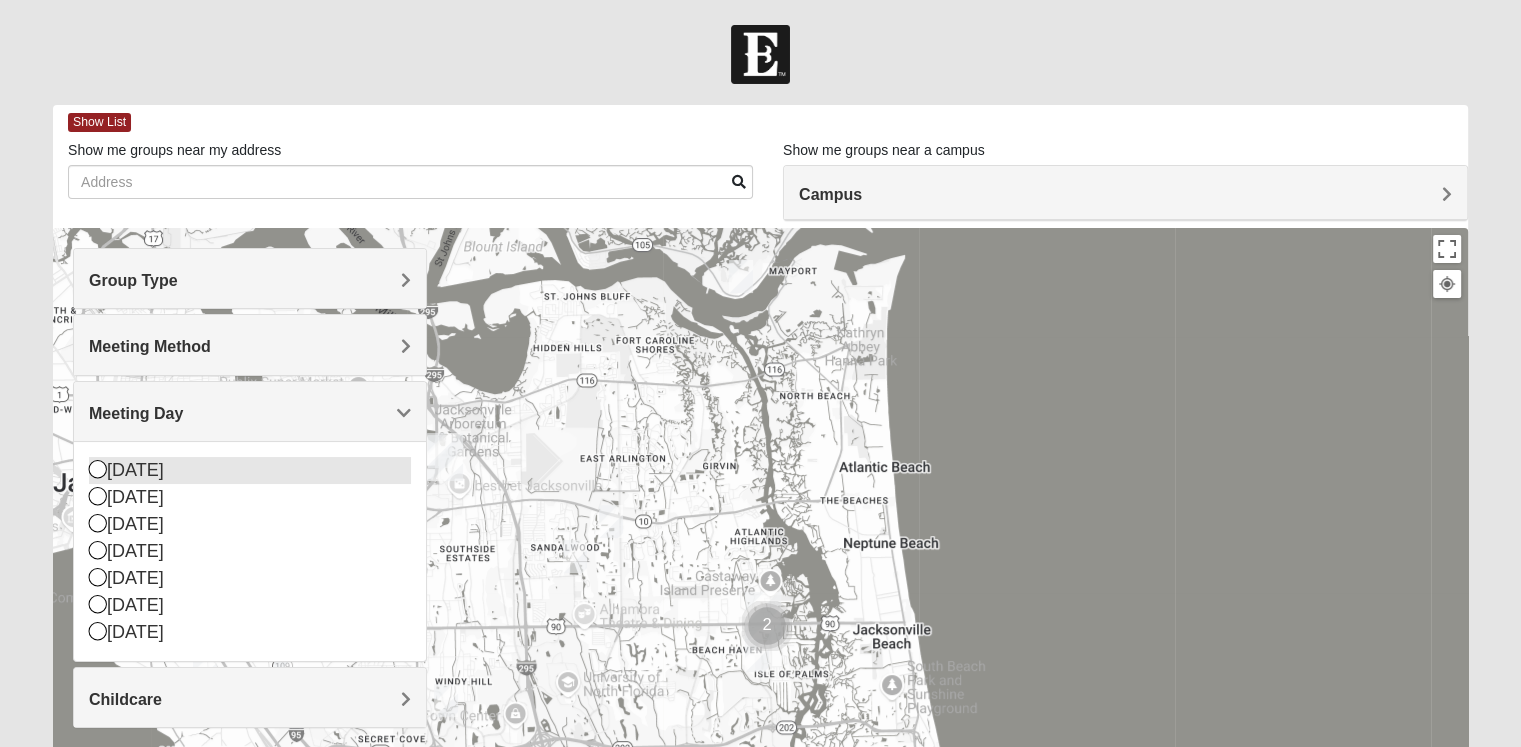 click on "[DATE]" at bounding box center (250, 470) 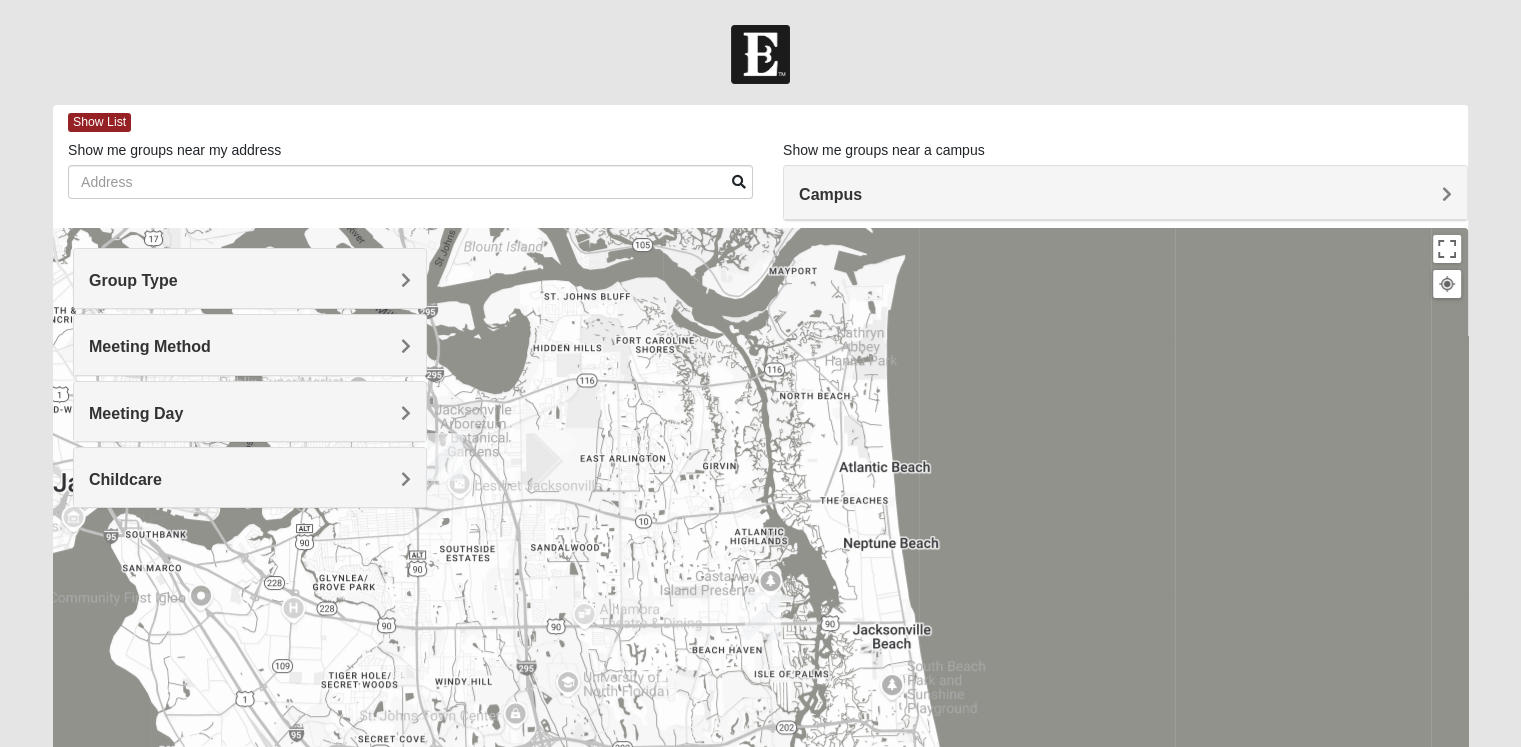 click on "Childcare" at bounding box center [125, 479] 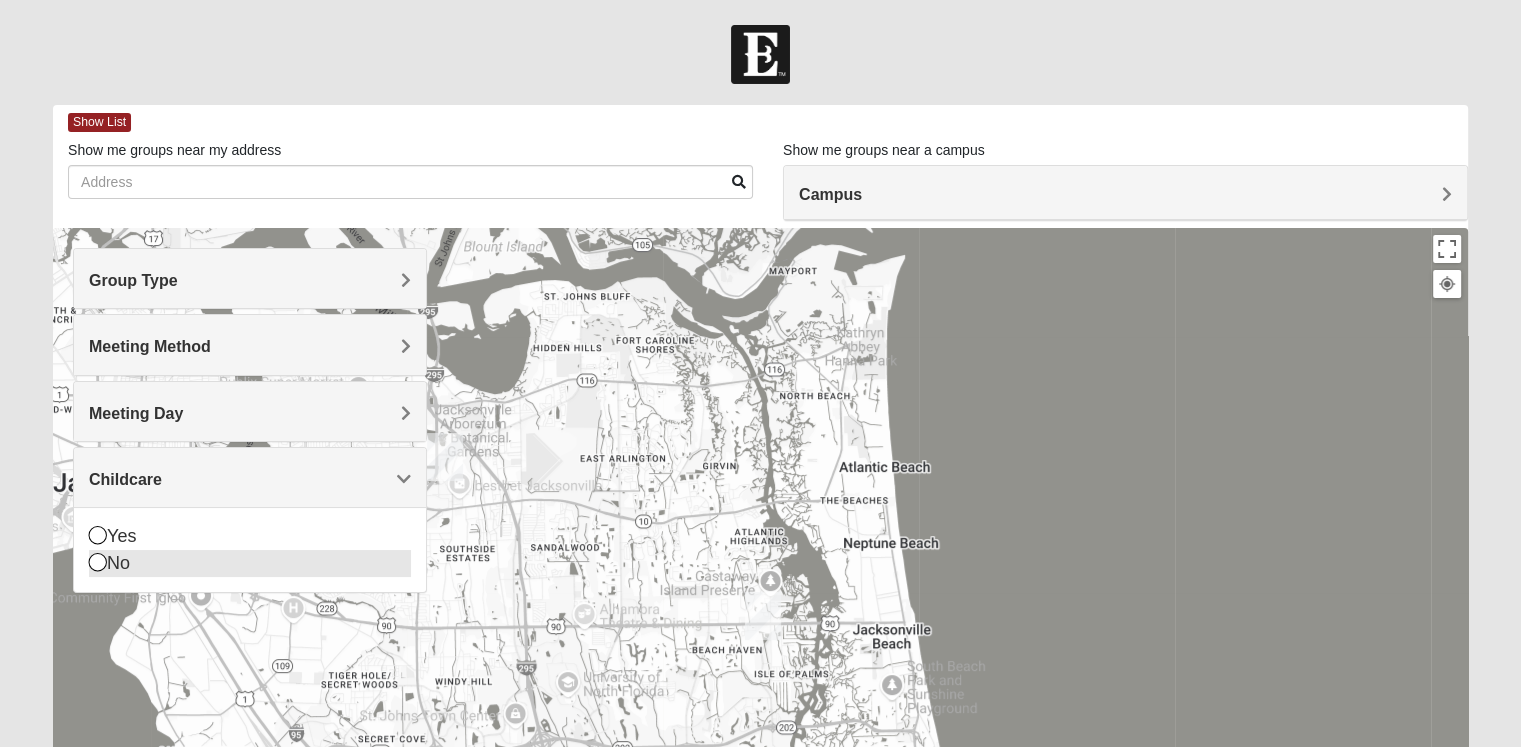 click at bounding box center (98, 562) 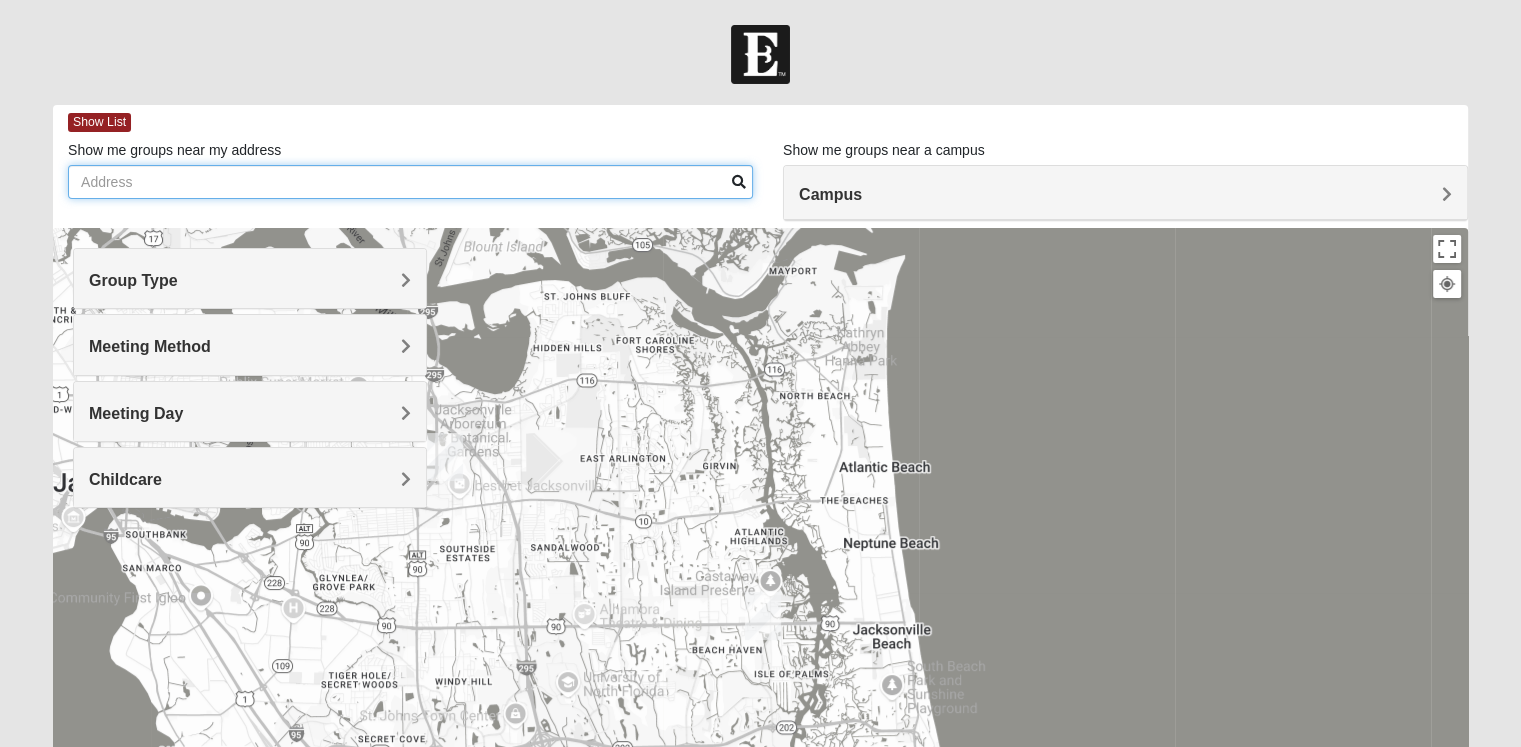 click on "Show me groups near my address" at bounding box center [410, 182] 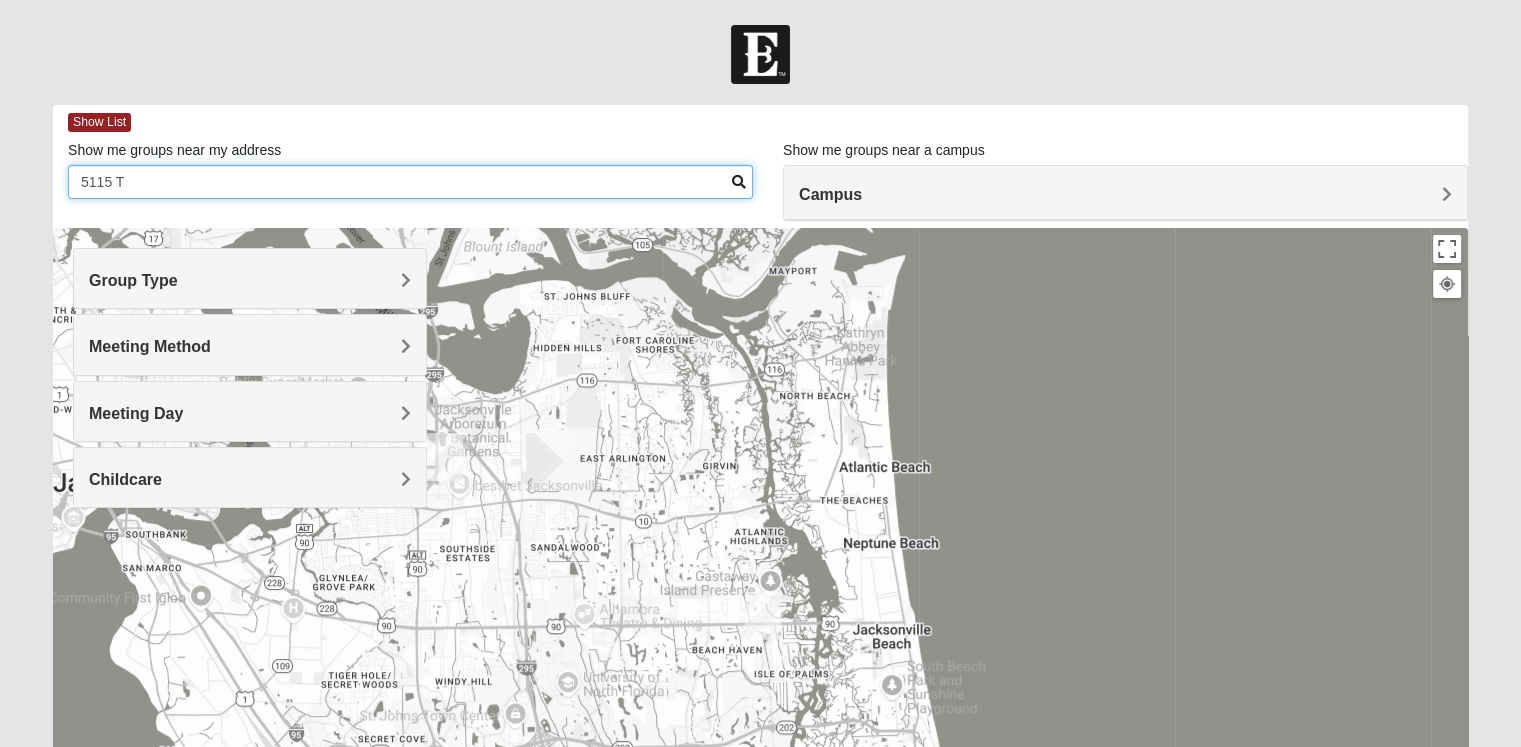 type on "5115 TROUT RIVER BLVD" 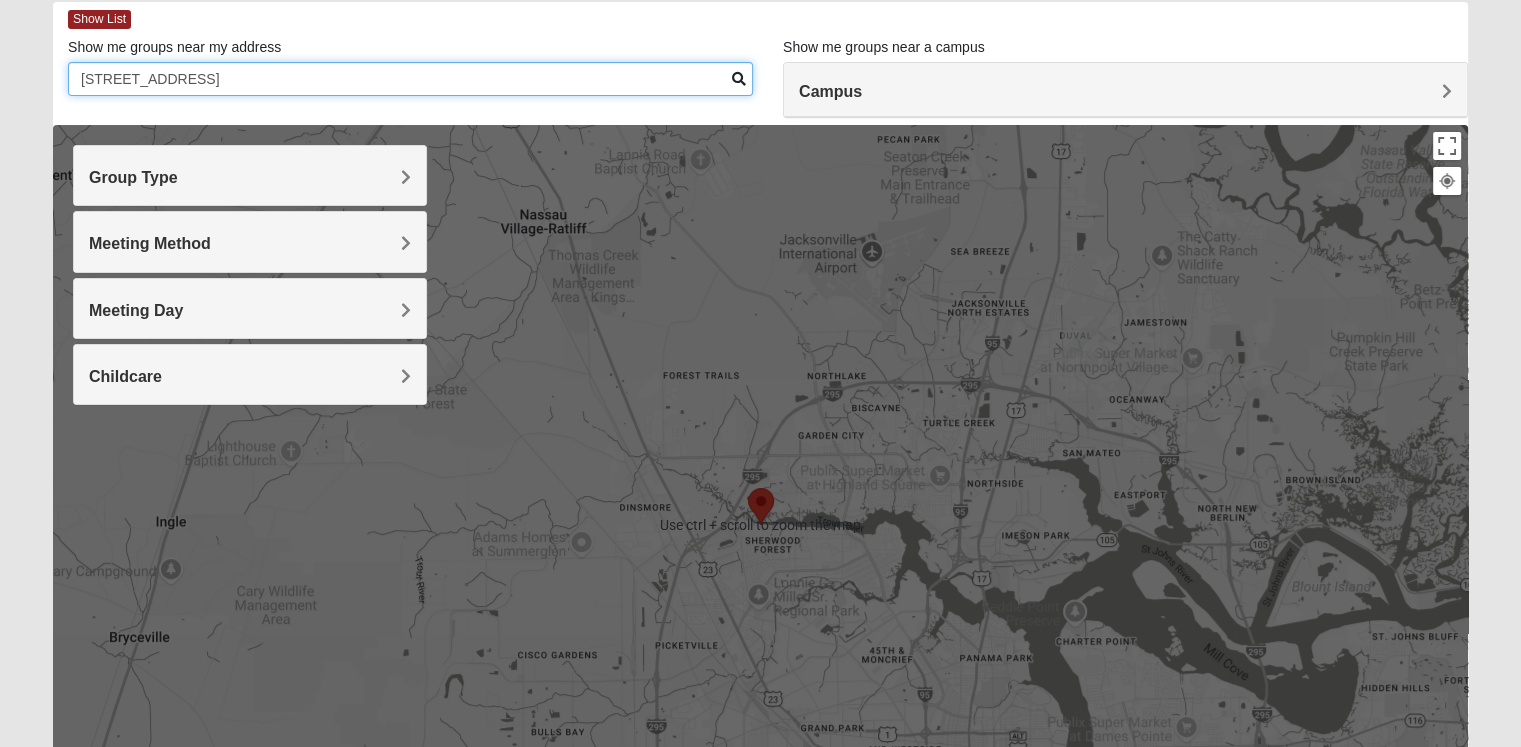 scroll, scrollTop: 100, scrollLeft: 0, axis: vertical 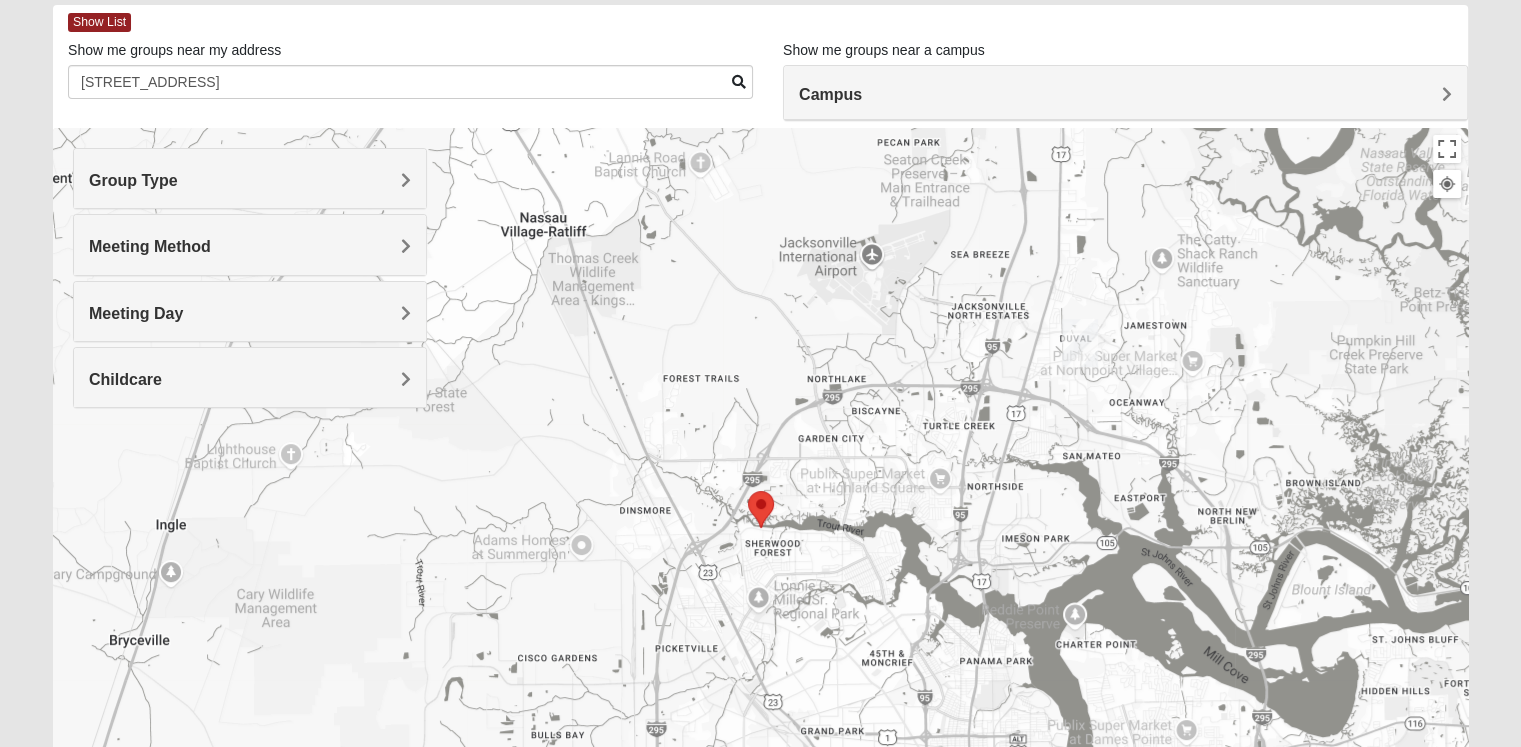 click at bounding box center [1080, 343] 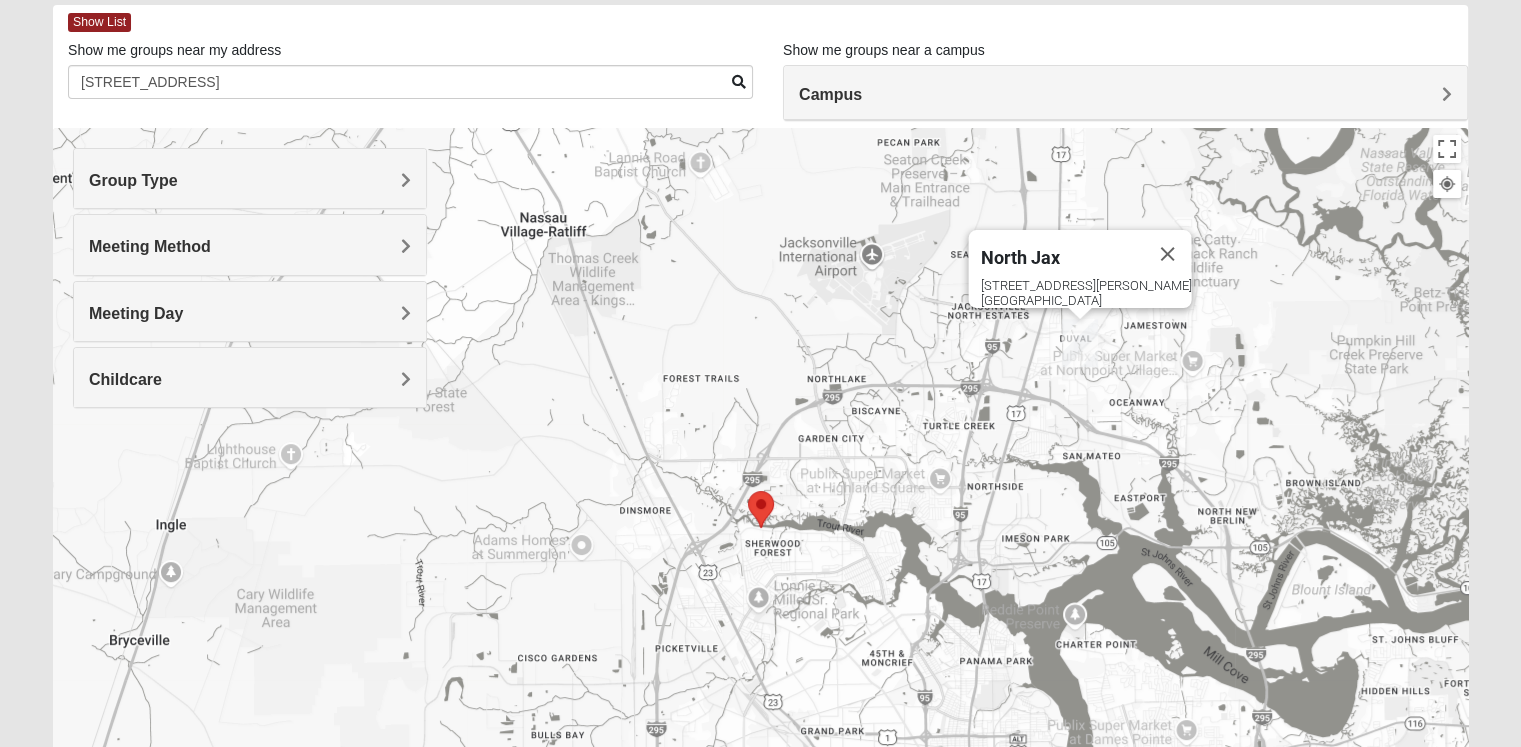click at bounding box center [1080, 343] 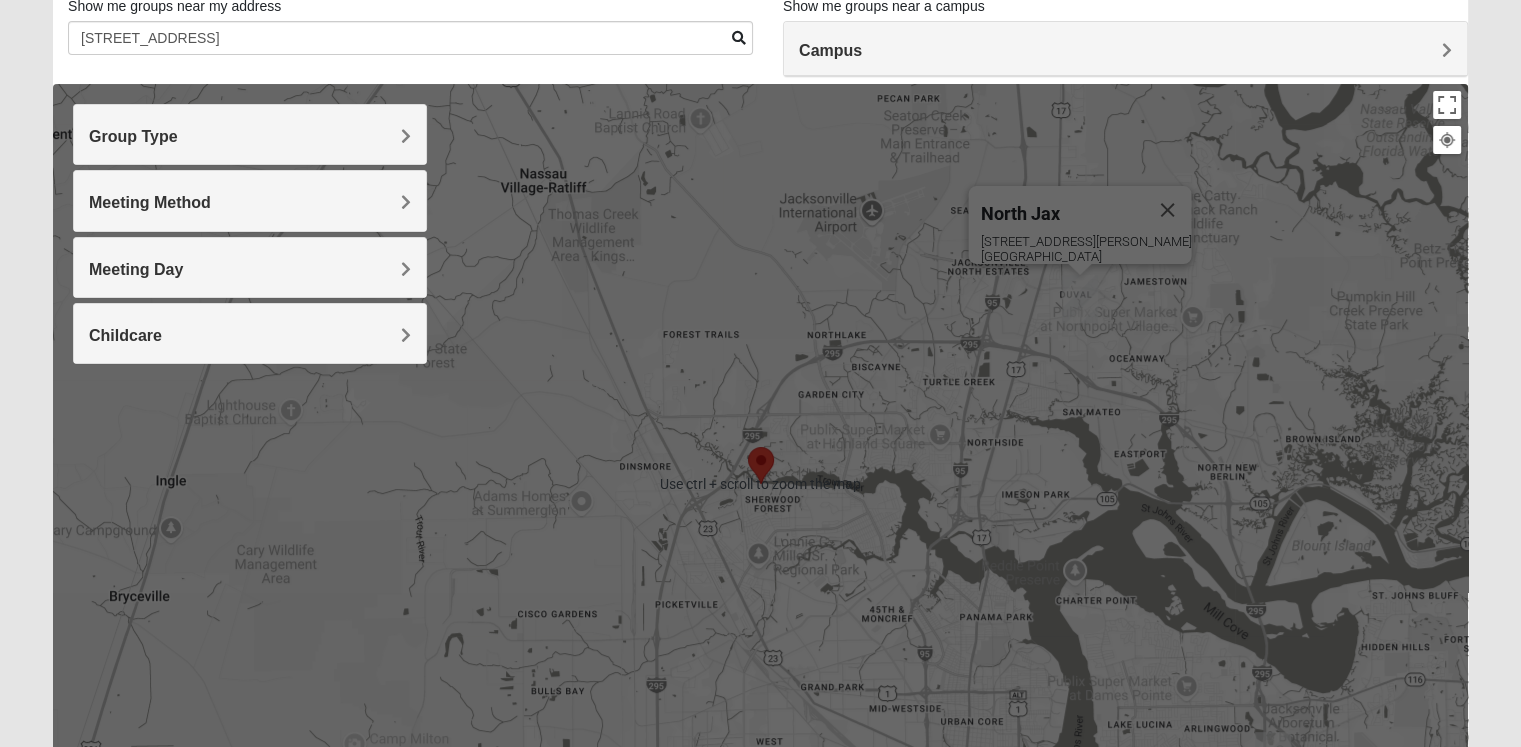scroll, scrollTop: 100, scrollLeft: 0, axis: vertical 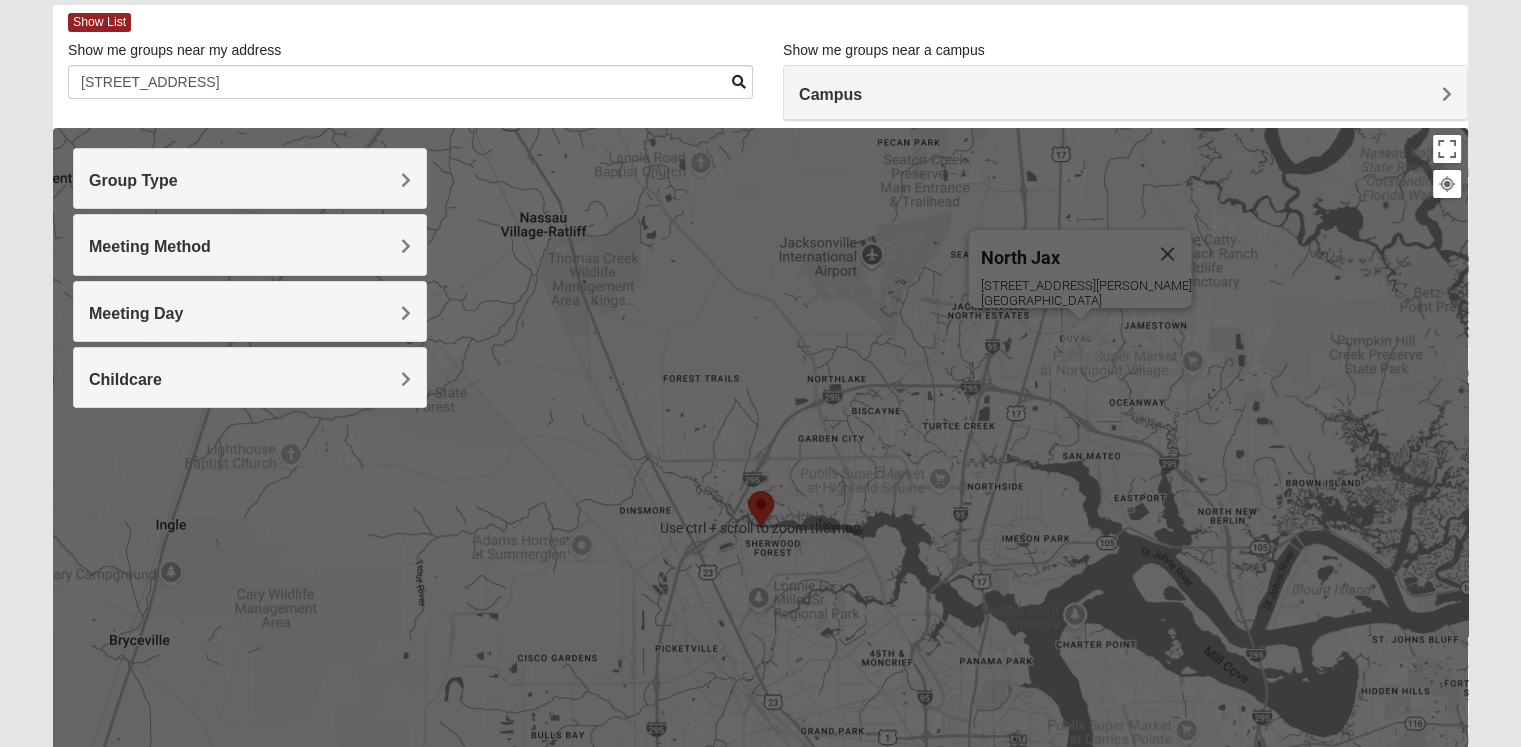 click on "Campus" at bounding box center (830, 94) 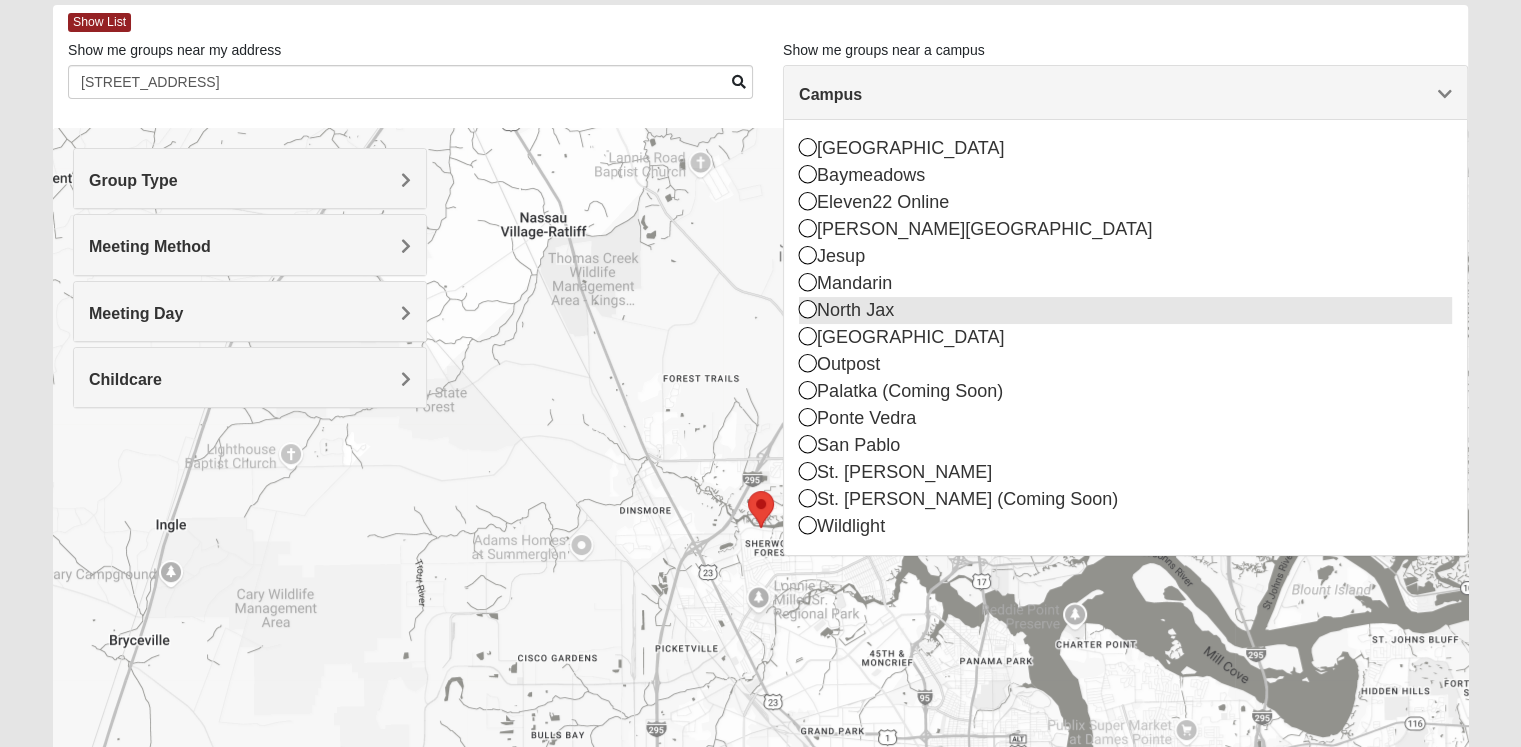 click at bounding box center [808, 309] 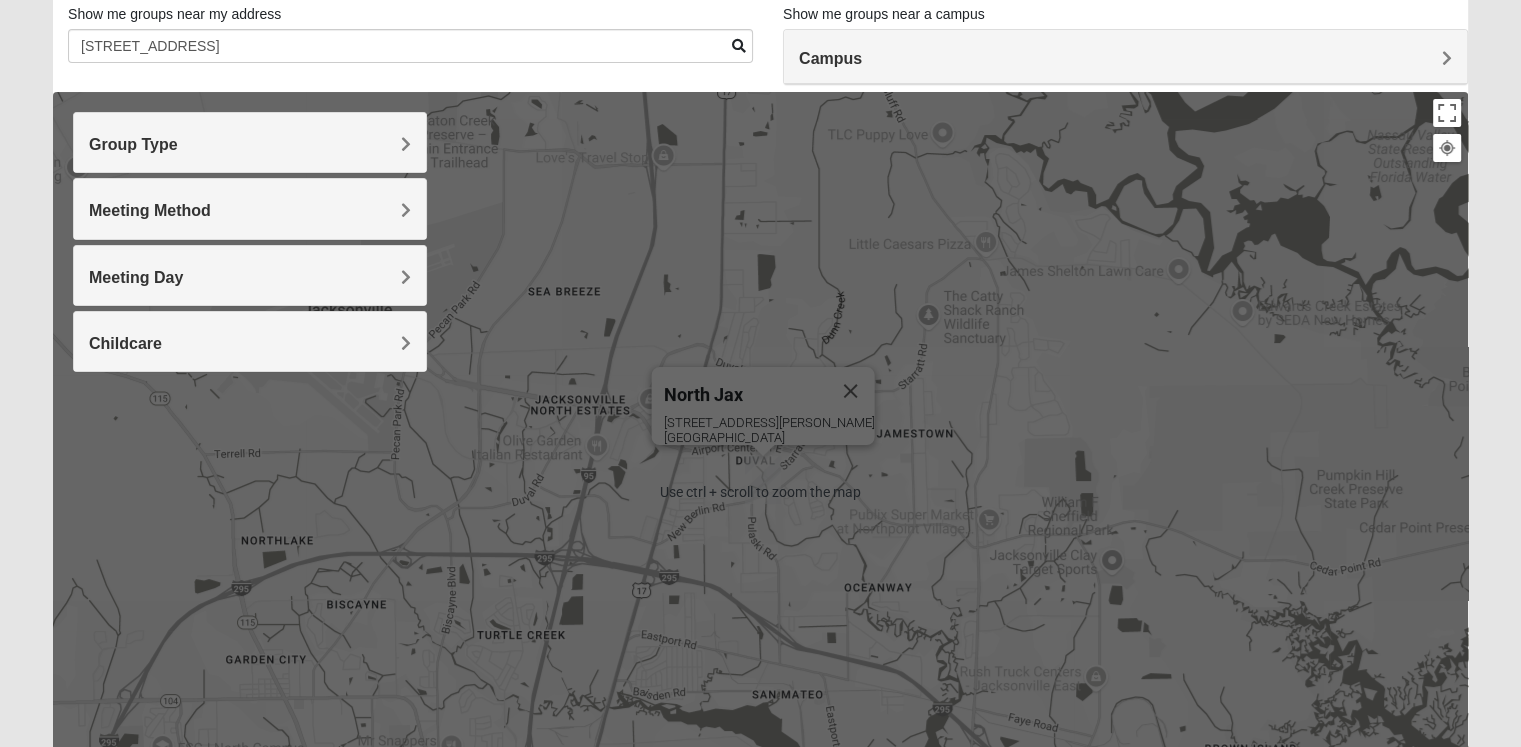 scroll, scrollTop: 100, scrollLeft: 0, axis: vertical 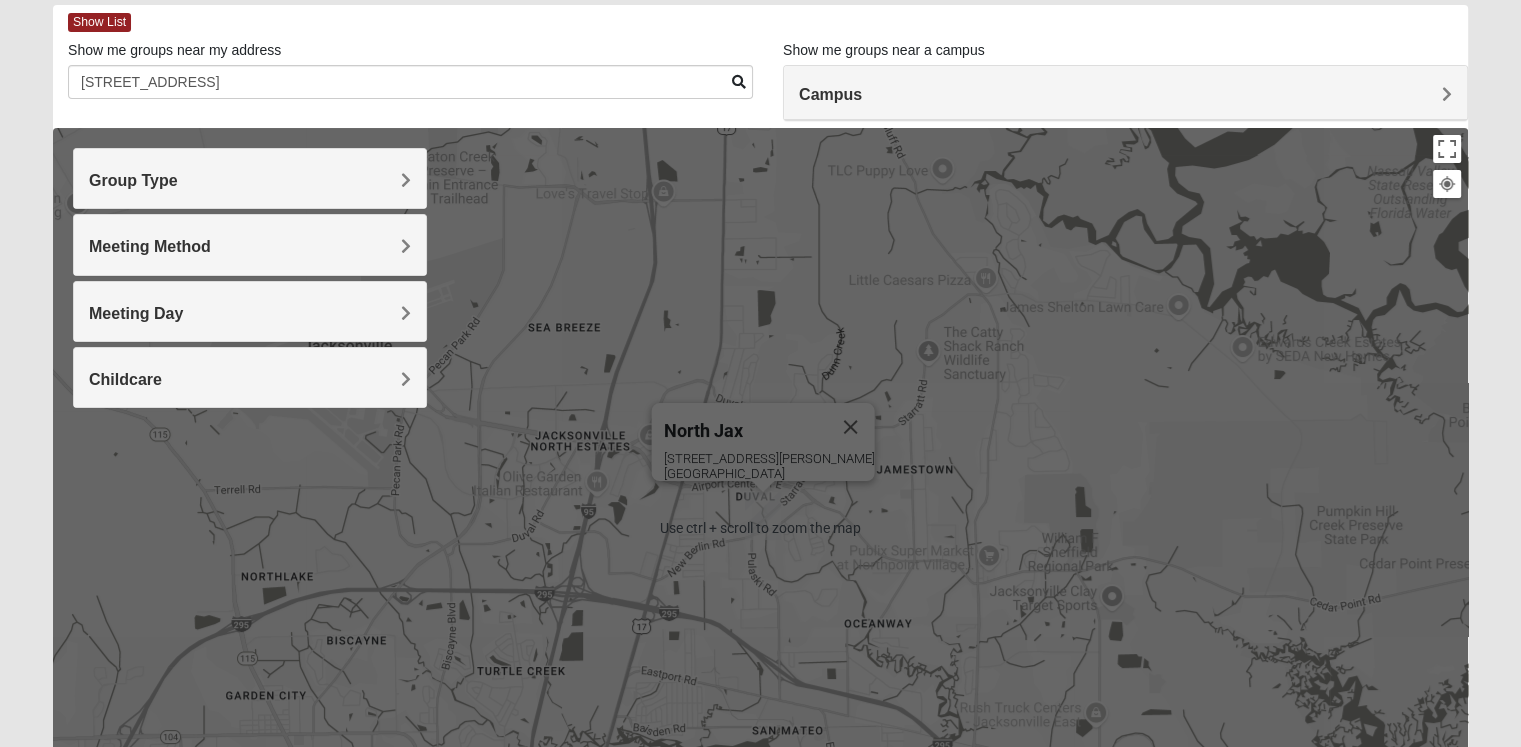 click on "Meeting Day" at bounding box center [136, 313] 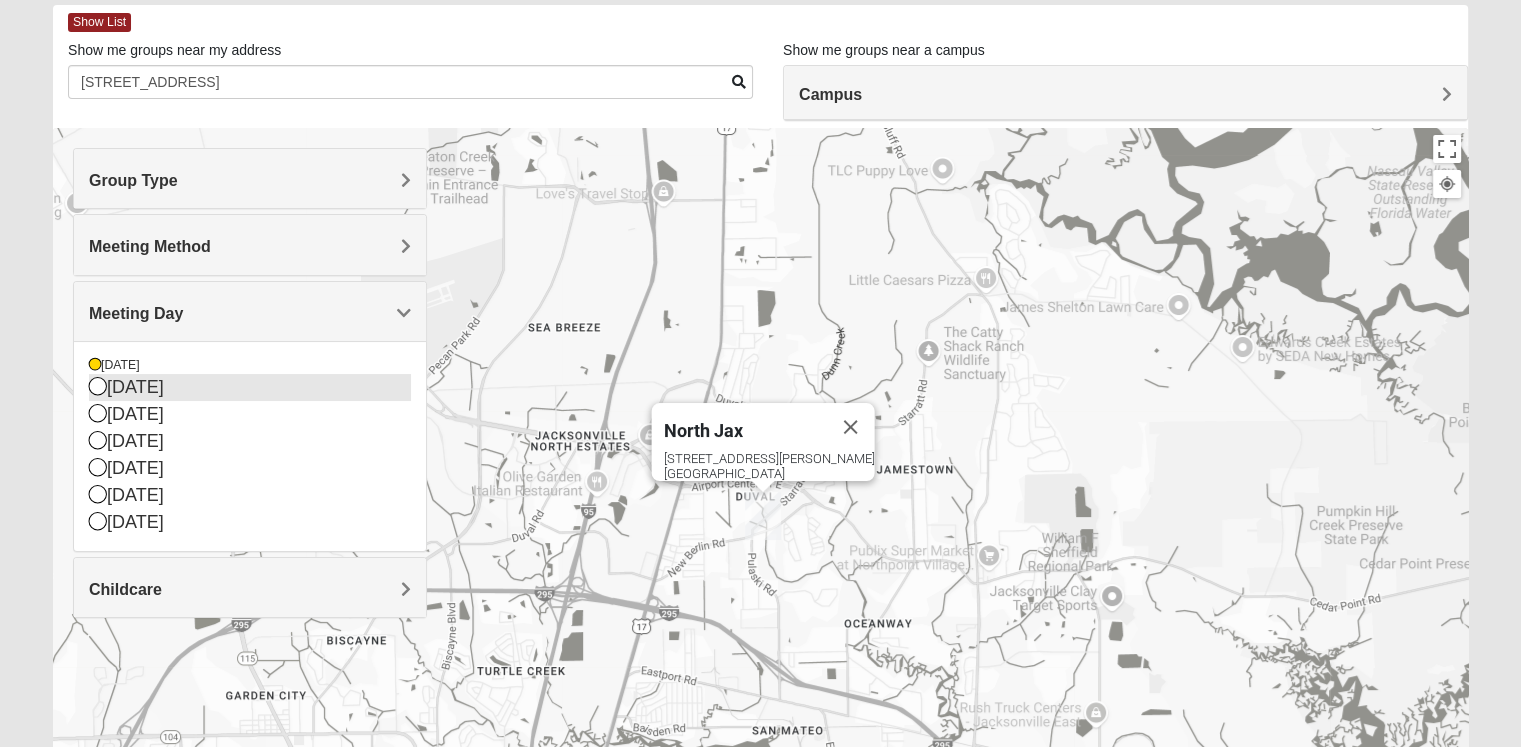 click at bounding box center (98, 386) 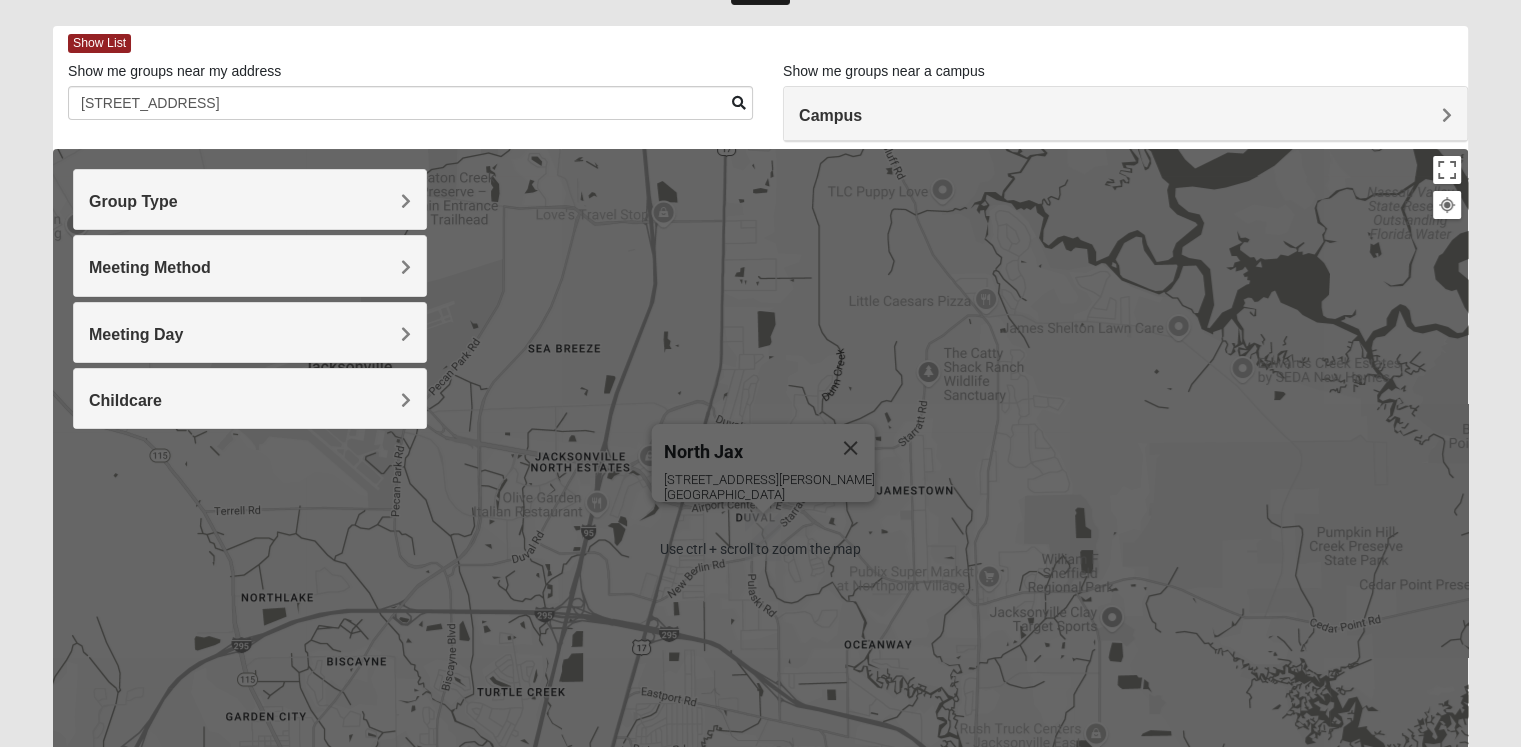 scroll, scrollTop: 53, scrollLeft: 0, axis: vertical 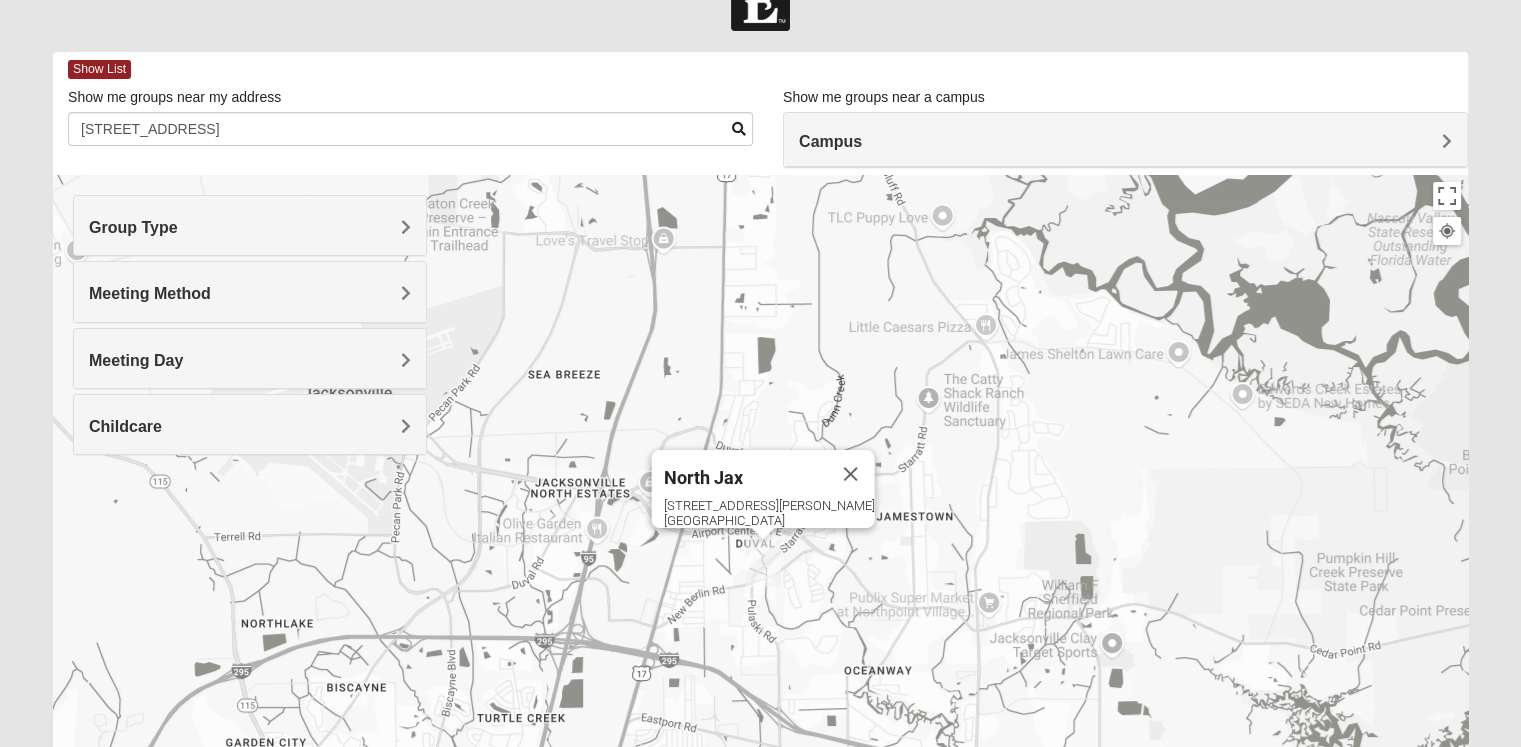 click on "Meeting Day" at bounding box center [136, 360] 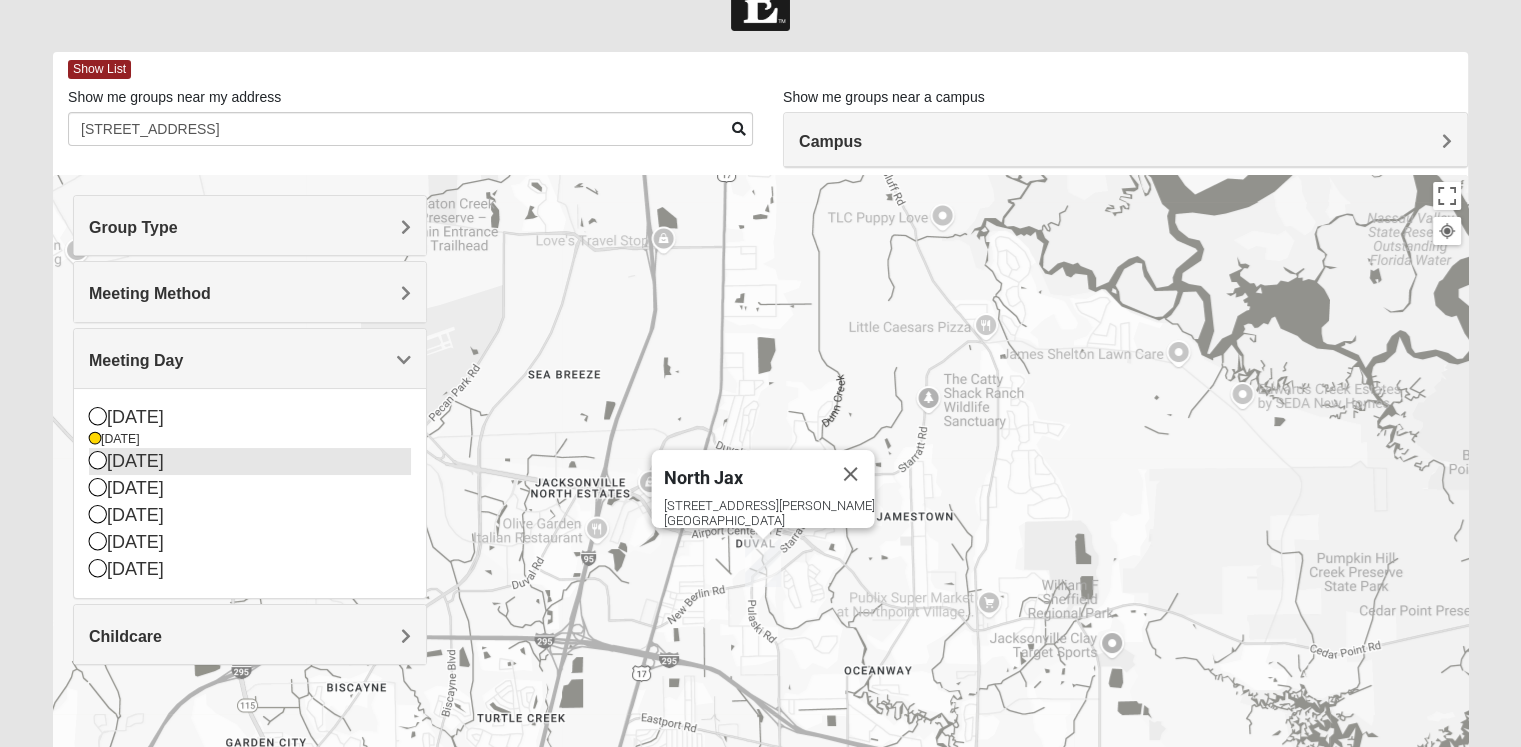 click at bounding box center (98, 460) 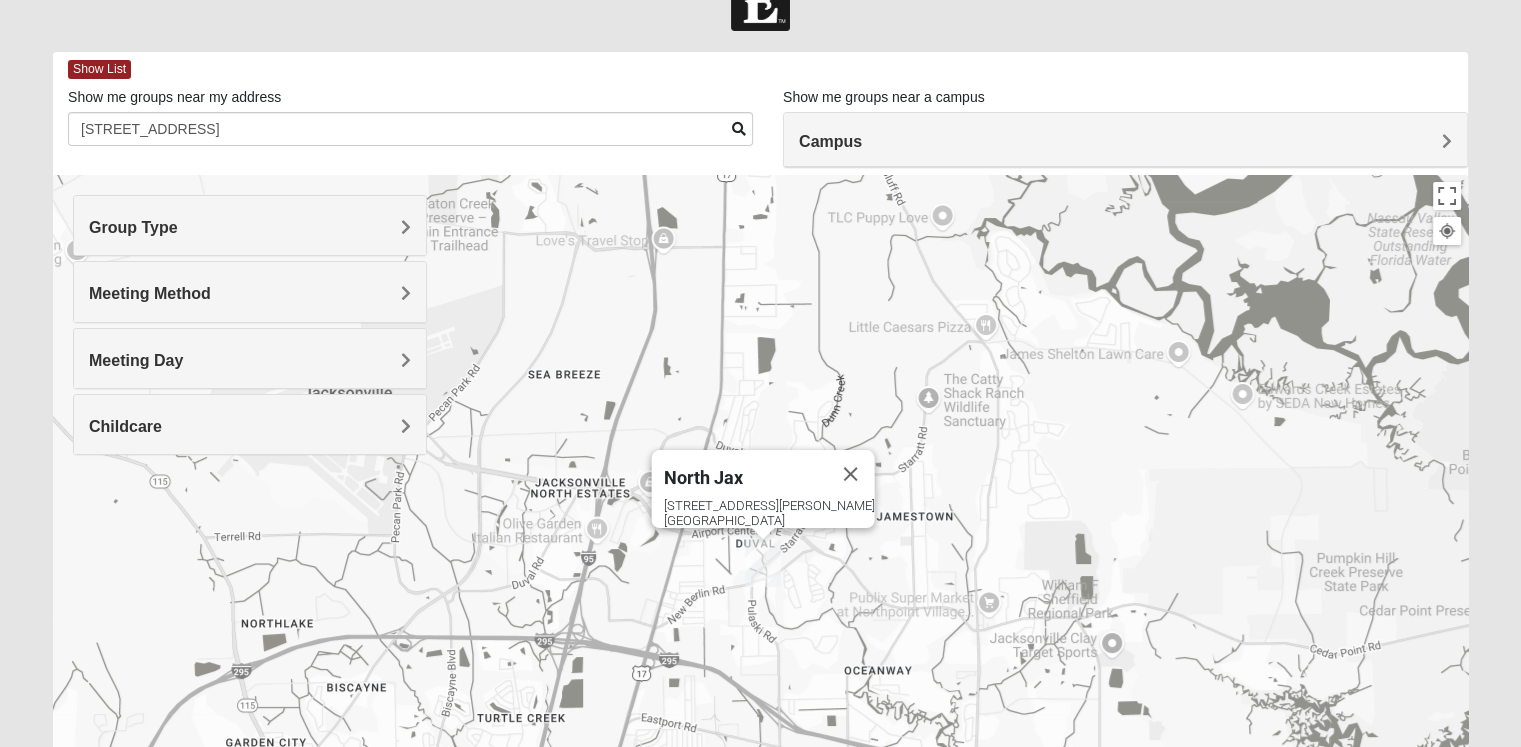 click on "Meeting Method" at bounding box center (150, 293) 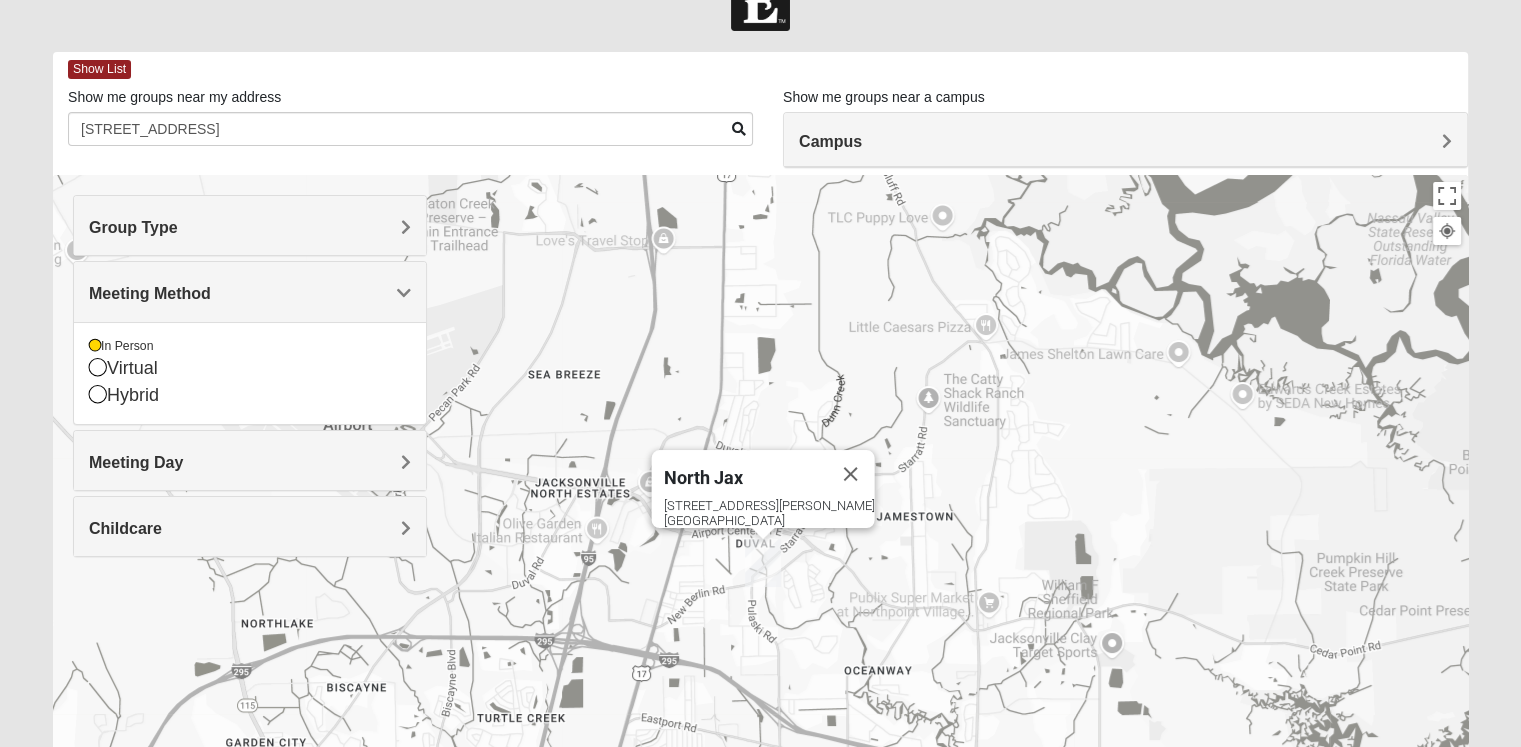 click on "North Jax 418 Starratt Road Jacksonville, FL 32218" at bounding box center (760, 575) 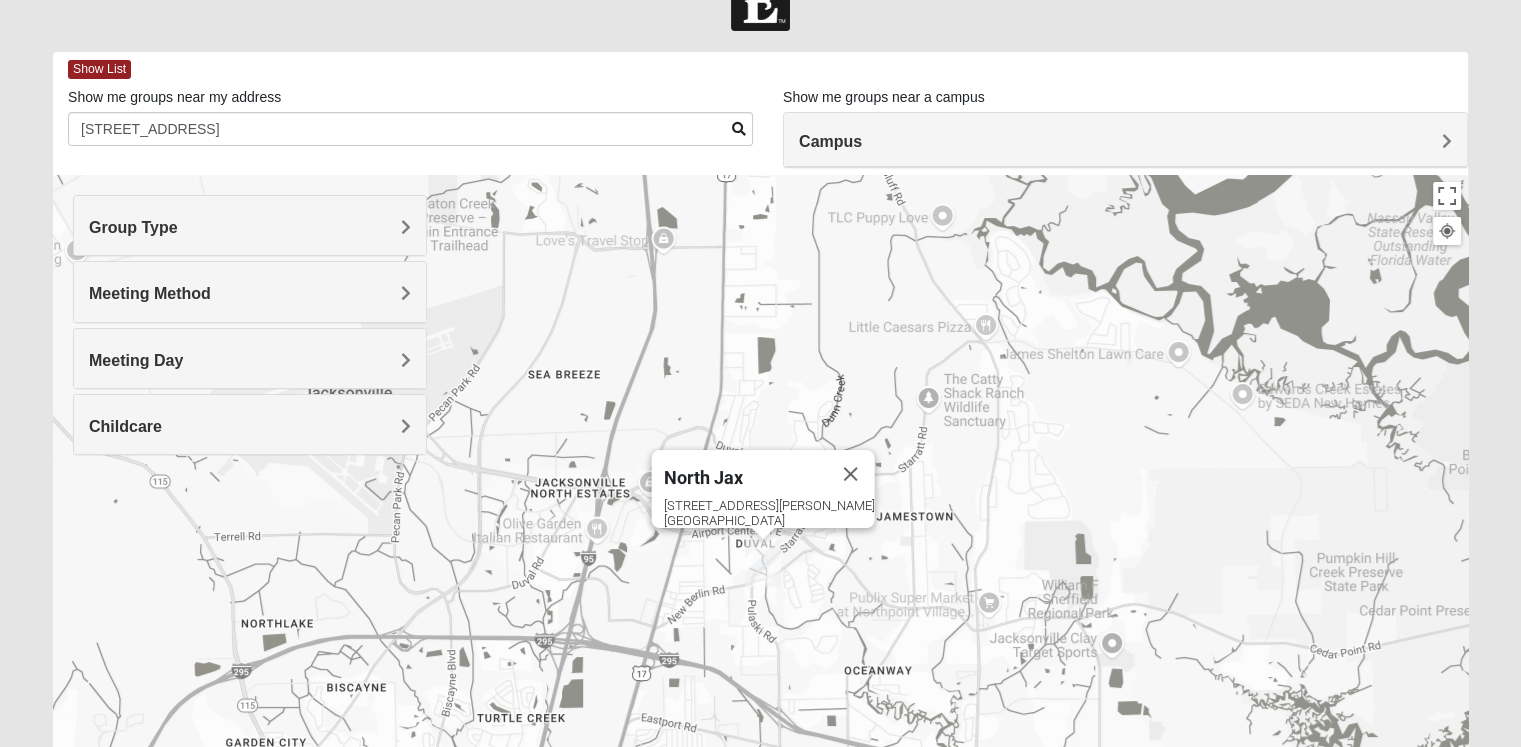click on "Meeting Day" at bounding box center [250, 360] 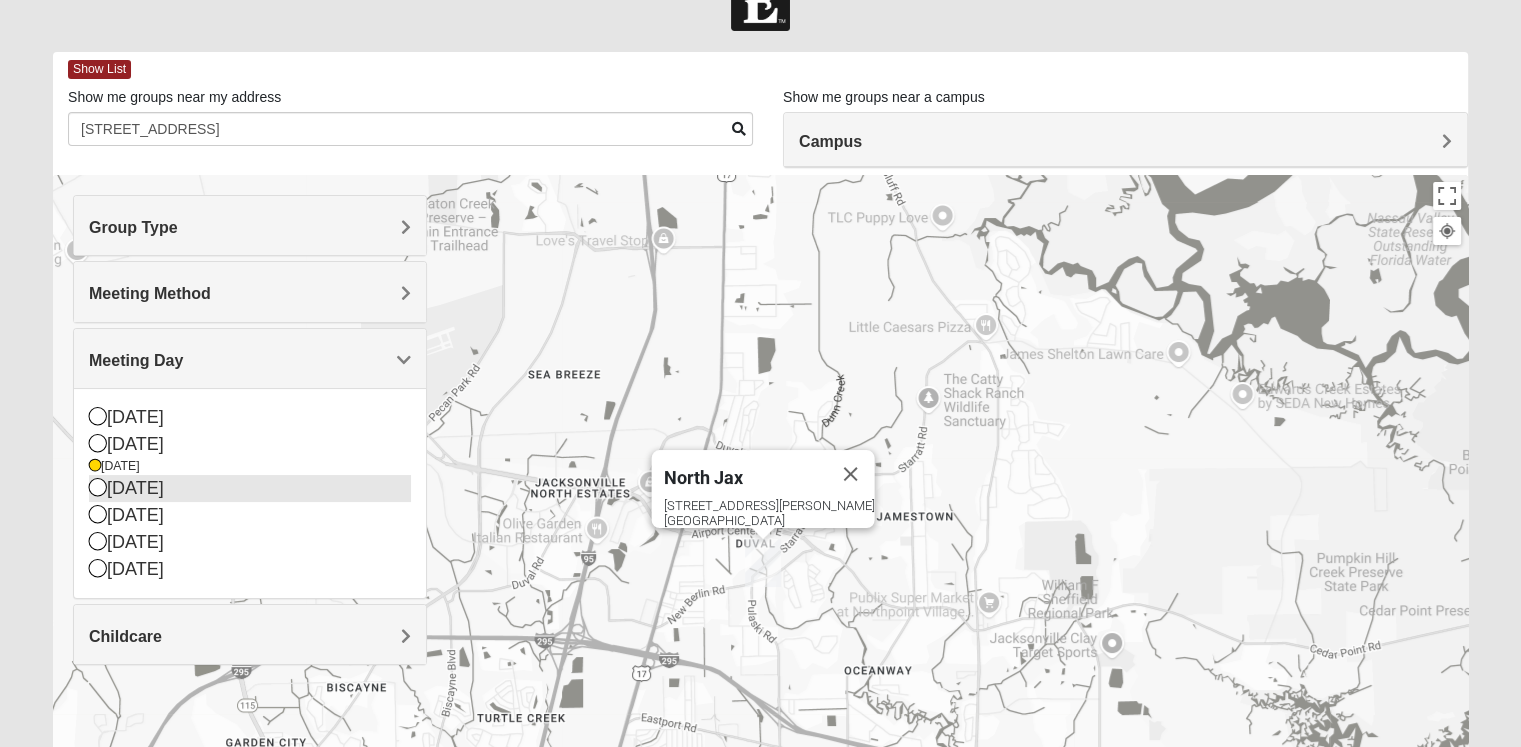 click at bounding box center (98, 487) 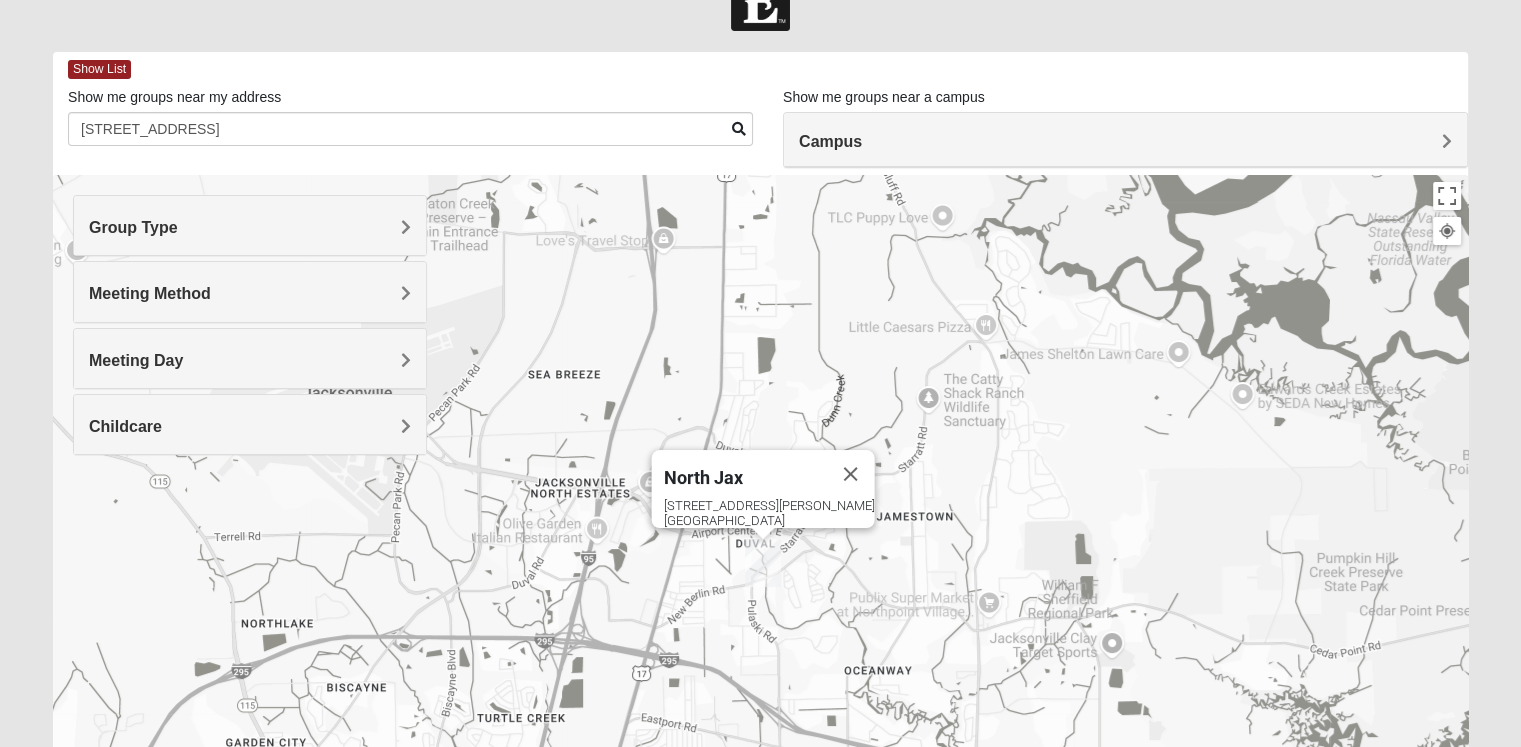 click on "Meeting Day" at bounding box center (250, 360) 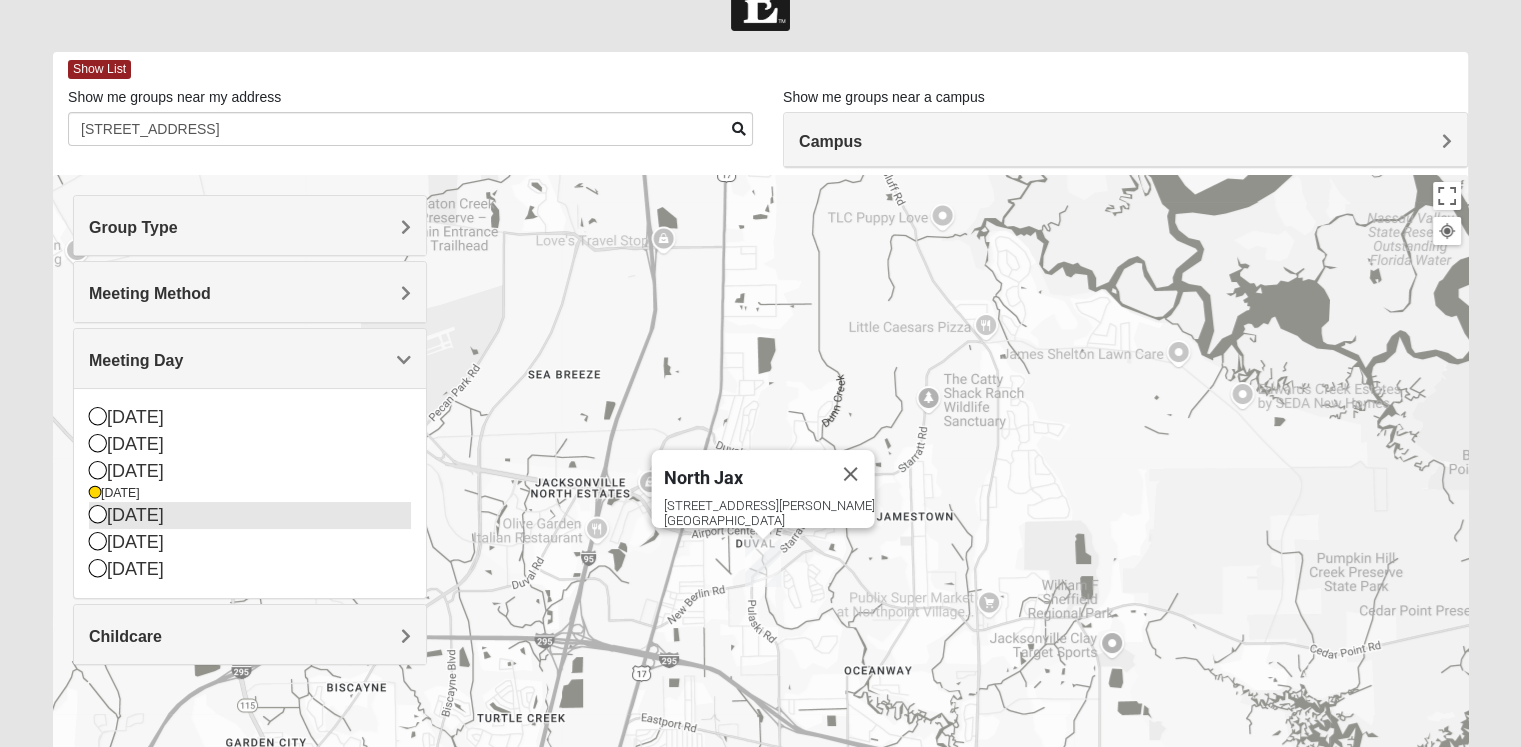 click at bounding box center [98, 514] 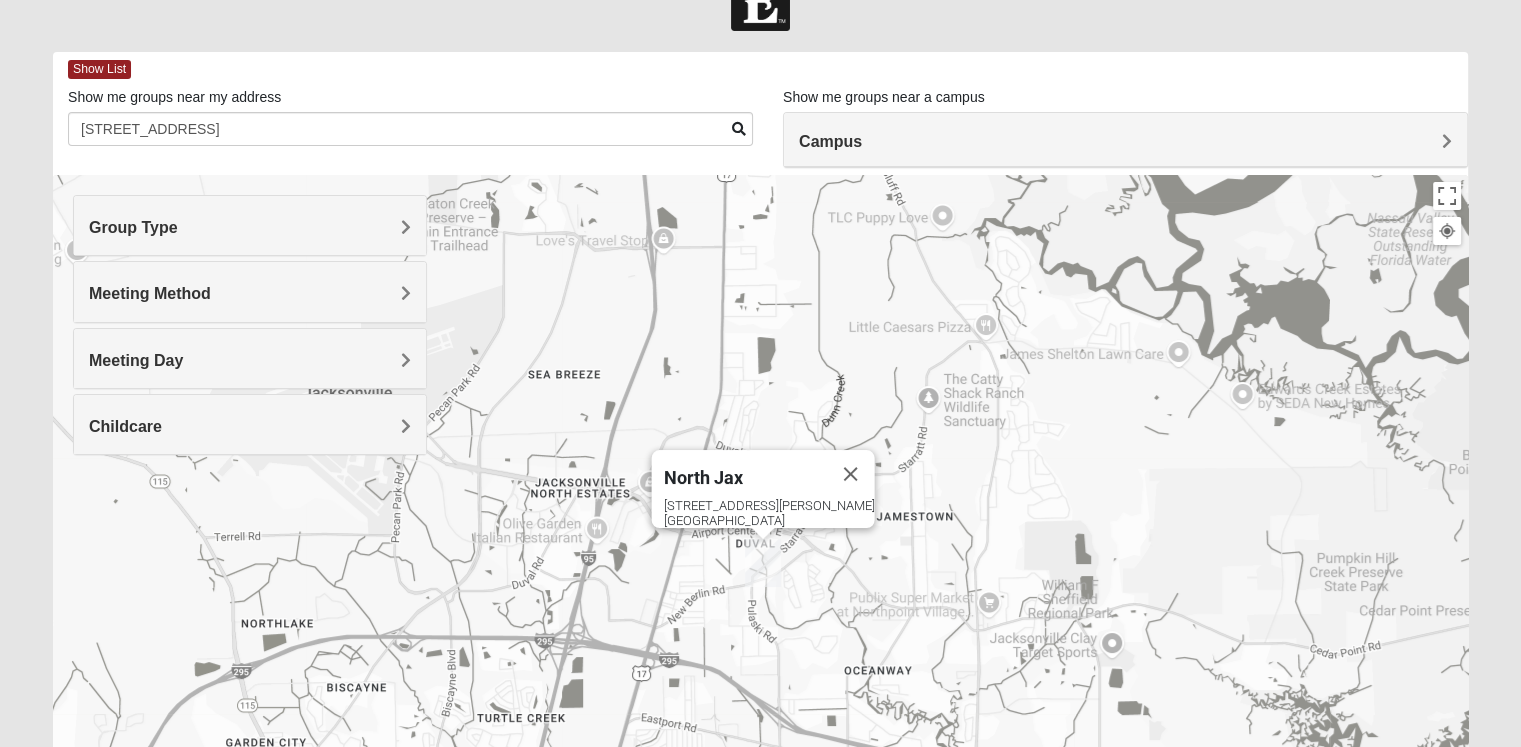click on "Meeting Day" at bounding box center [136, 360] 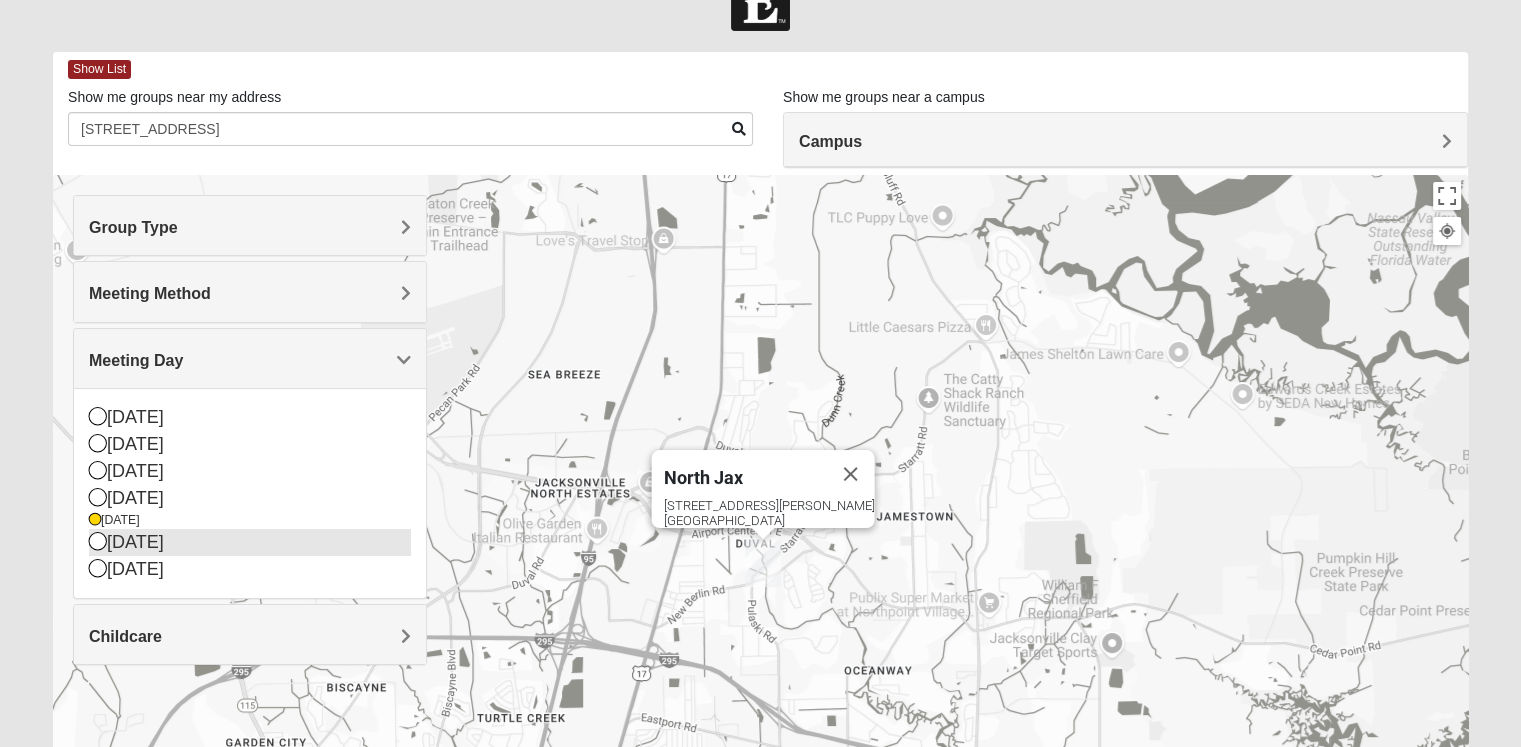 click at bounding box center [98, 541] 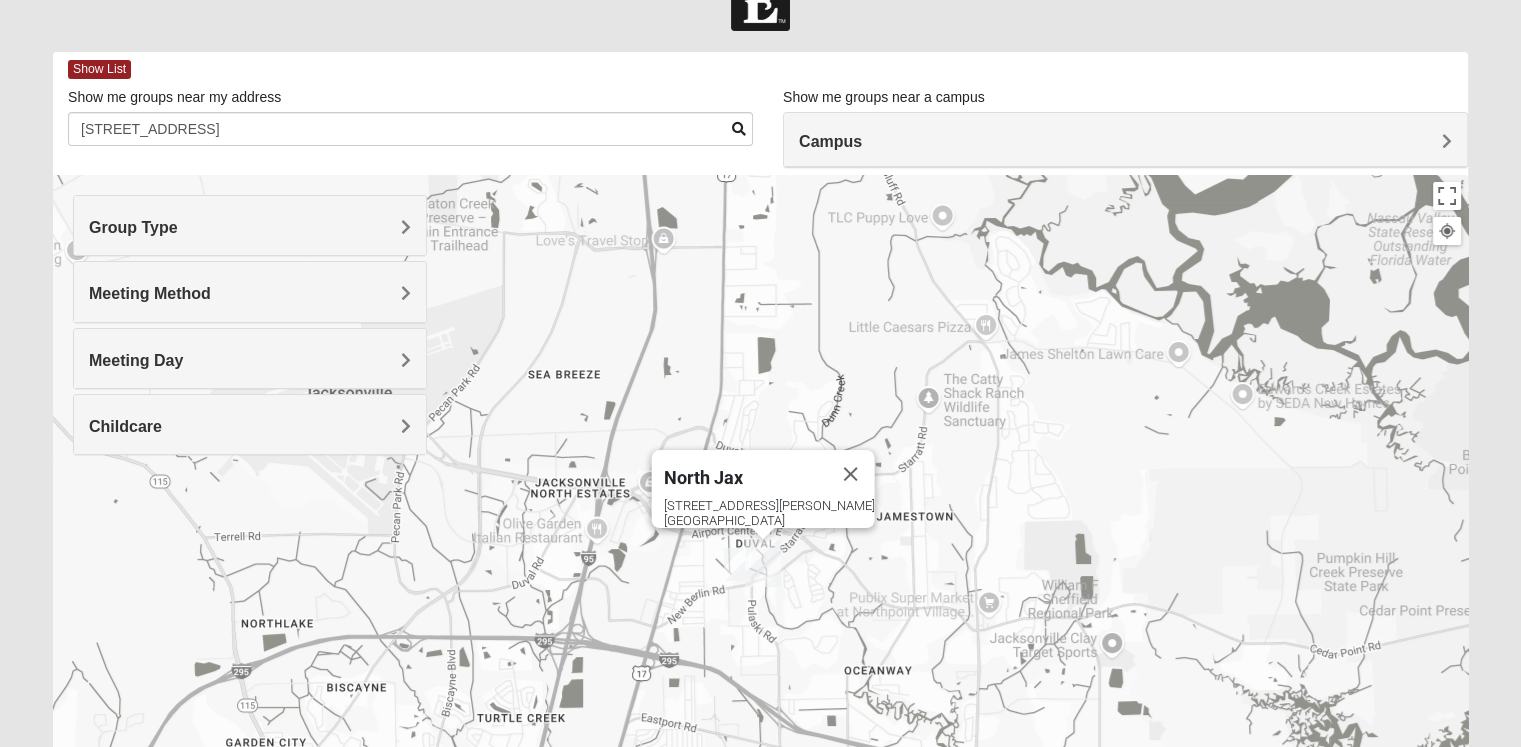 click at bounding box center (736, 564) 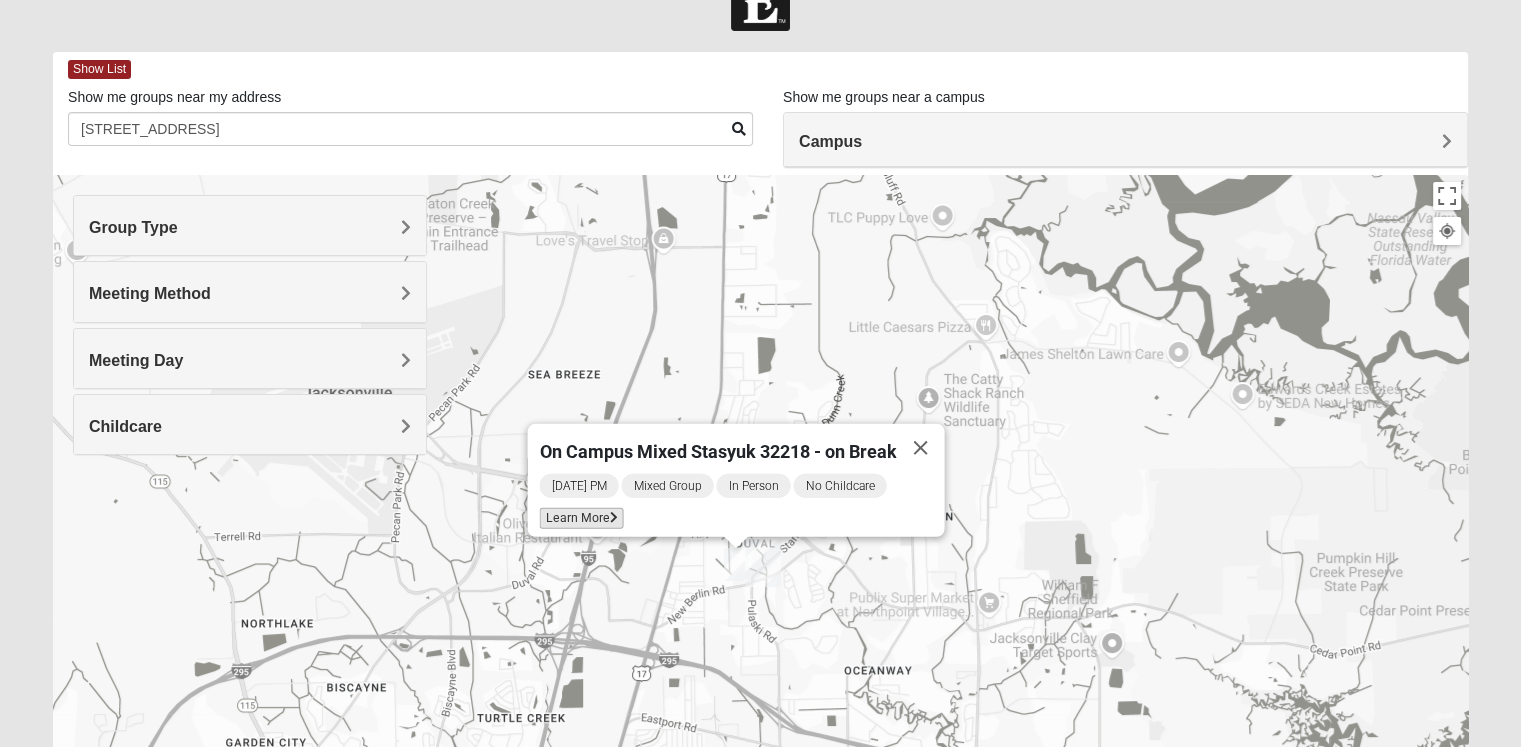 click at bounding box center (613, 518) 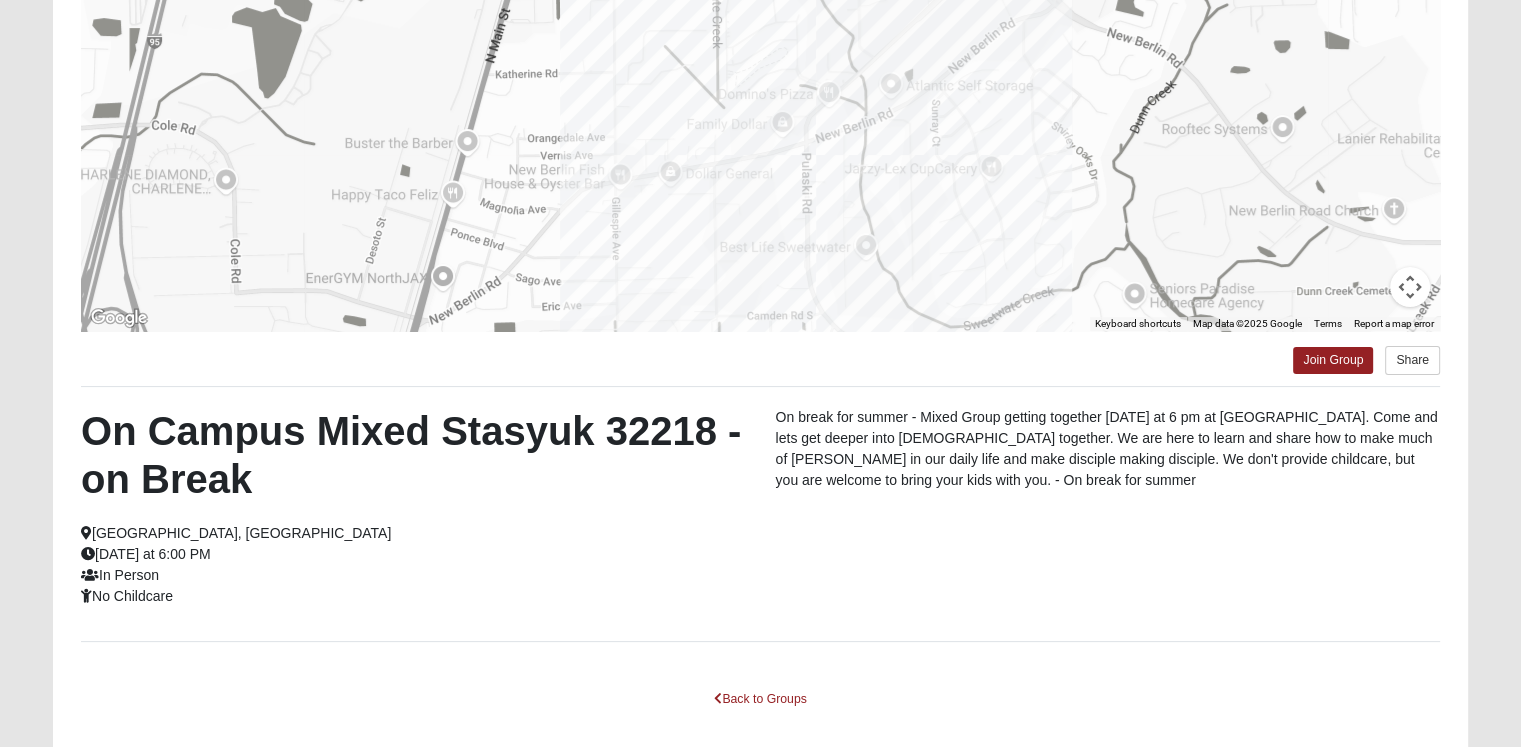 scroll, scrollTop: 253, scrollLeft: 0, axis: vertical 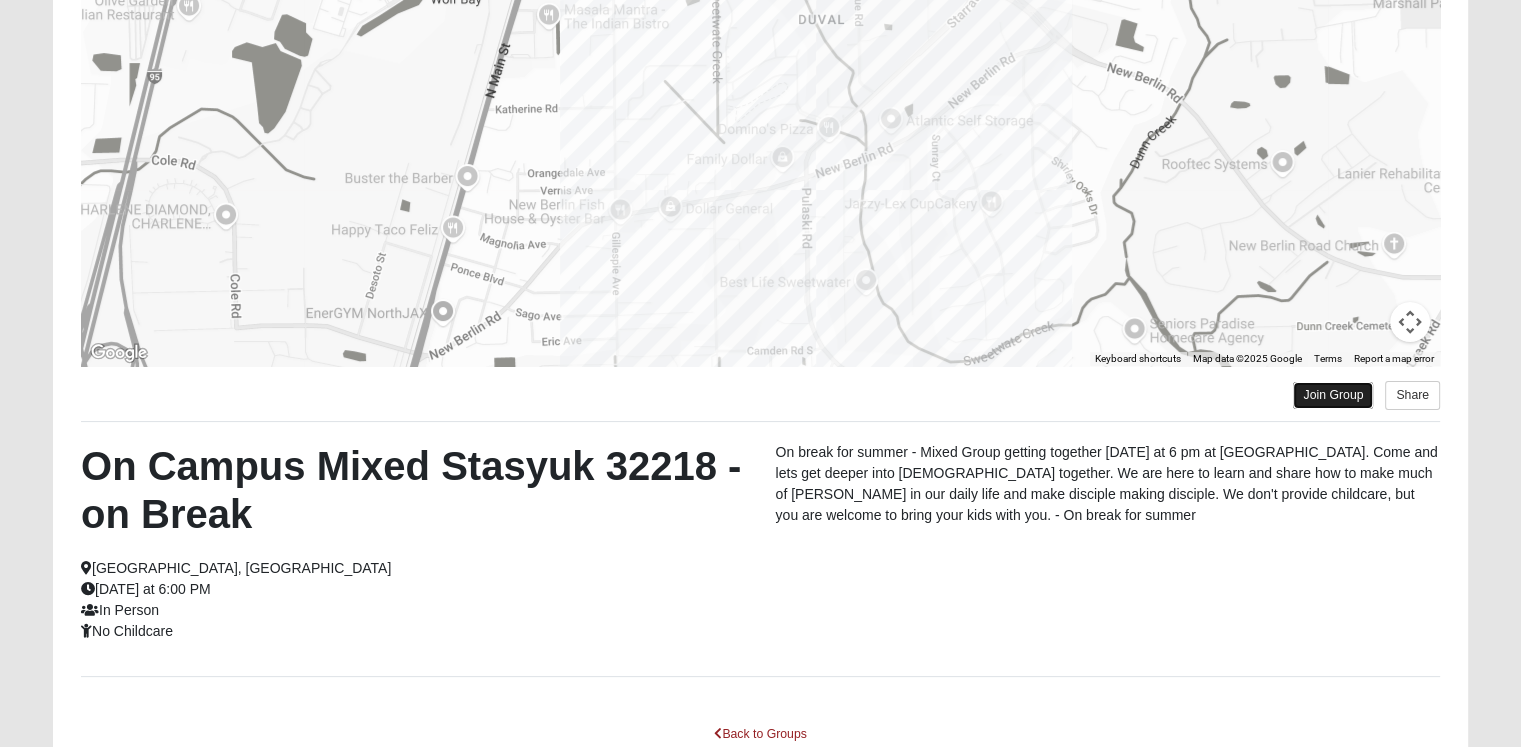 click on "Join Group" at bounding box center [1333, 395] 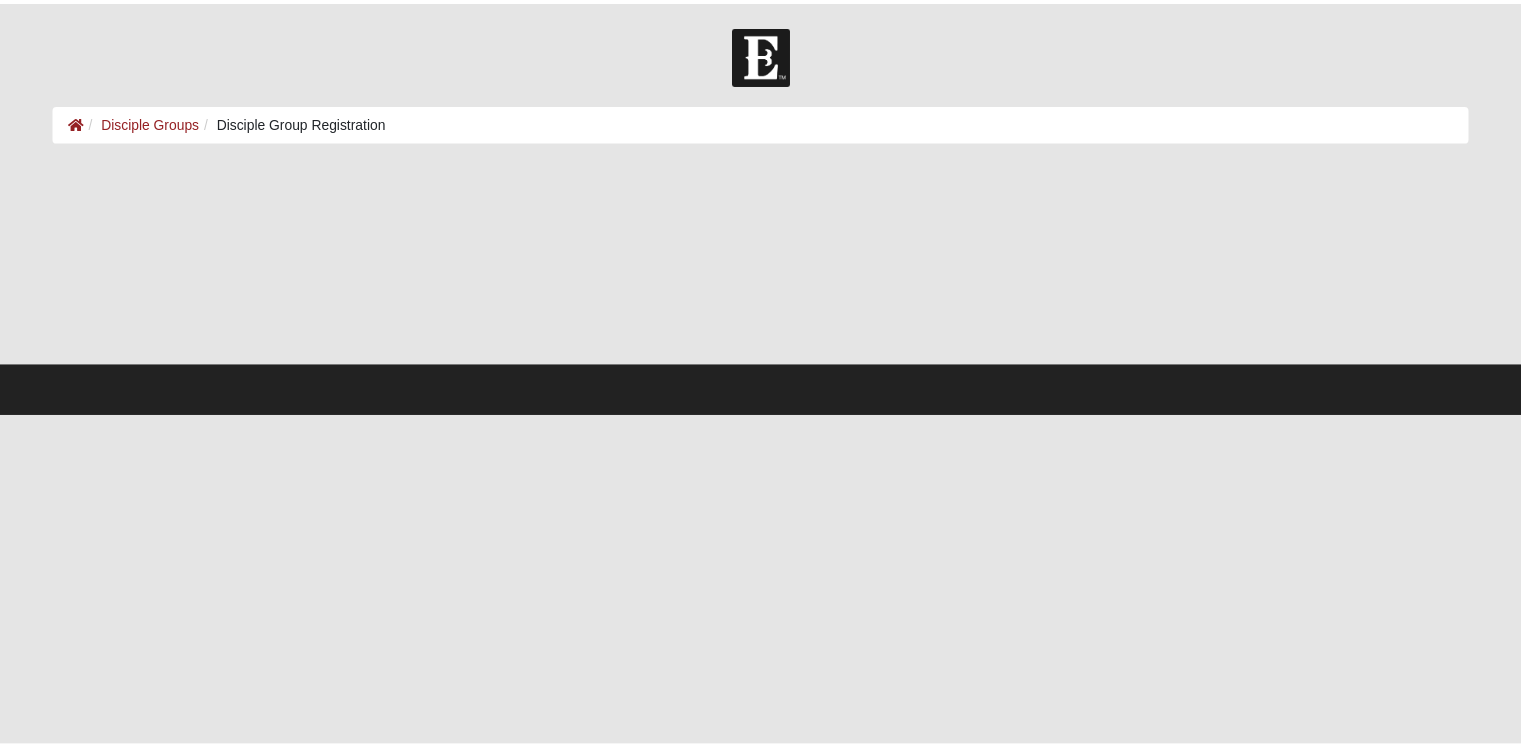 scroll, scrollTop: 0, scrollLeft: 0, axis: both 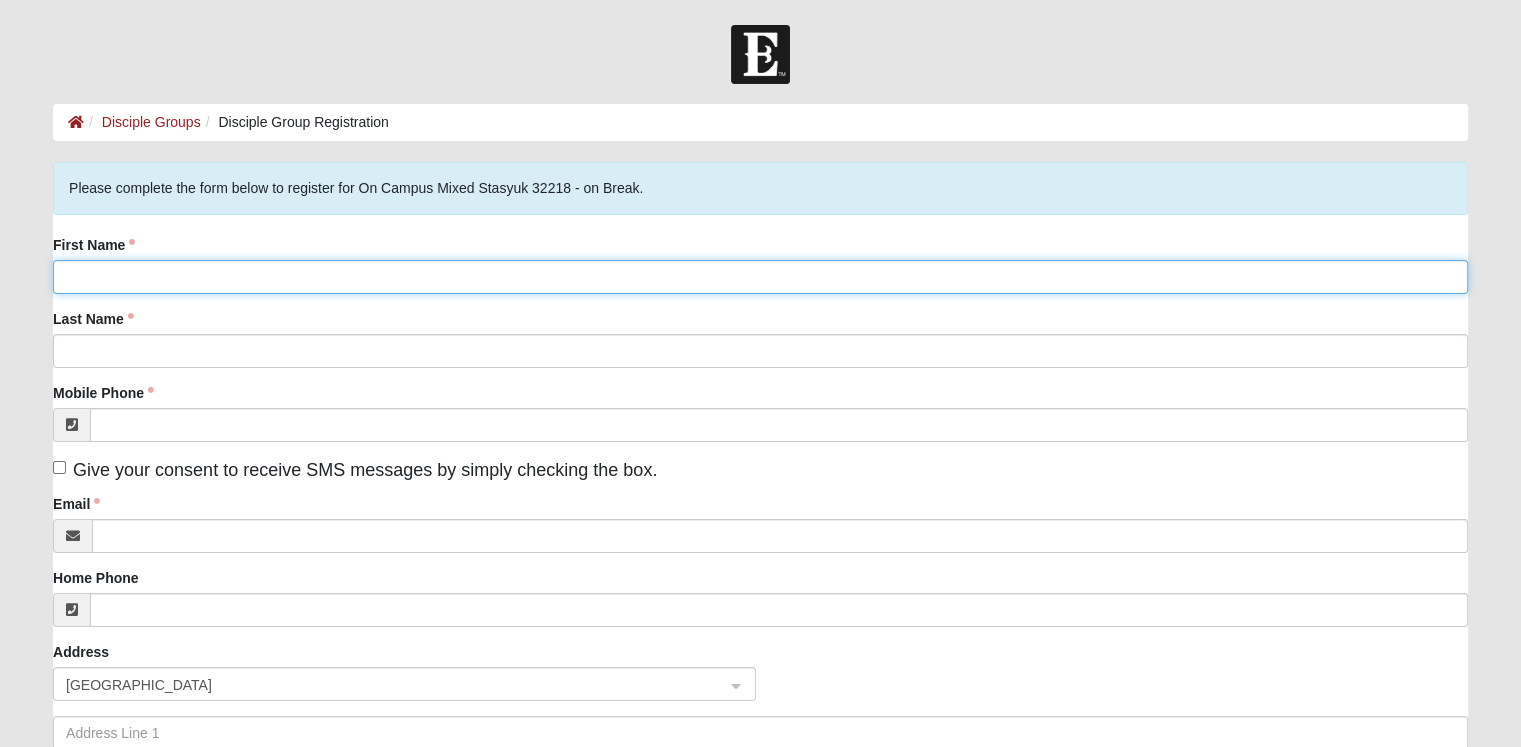 click on "First Name" 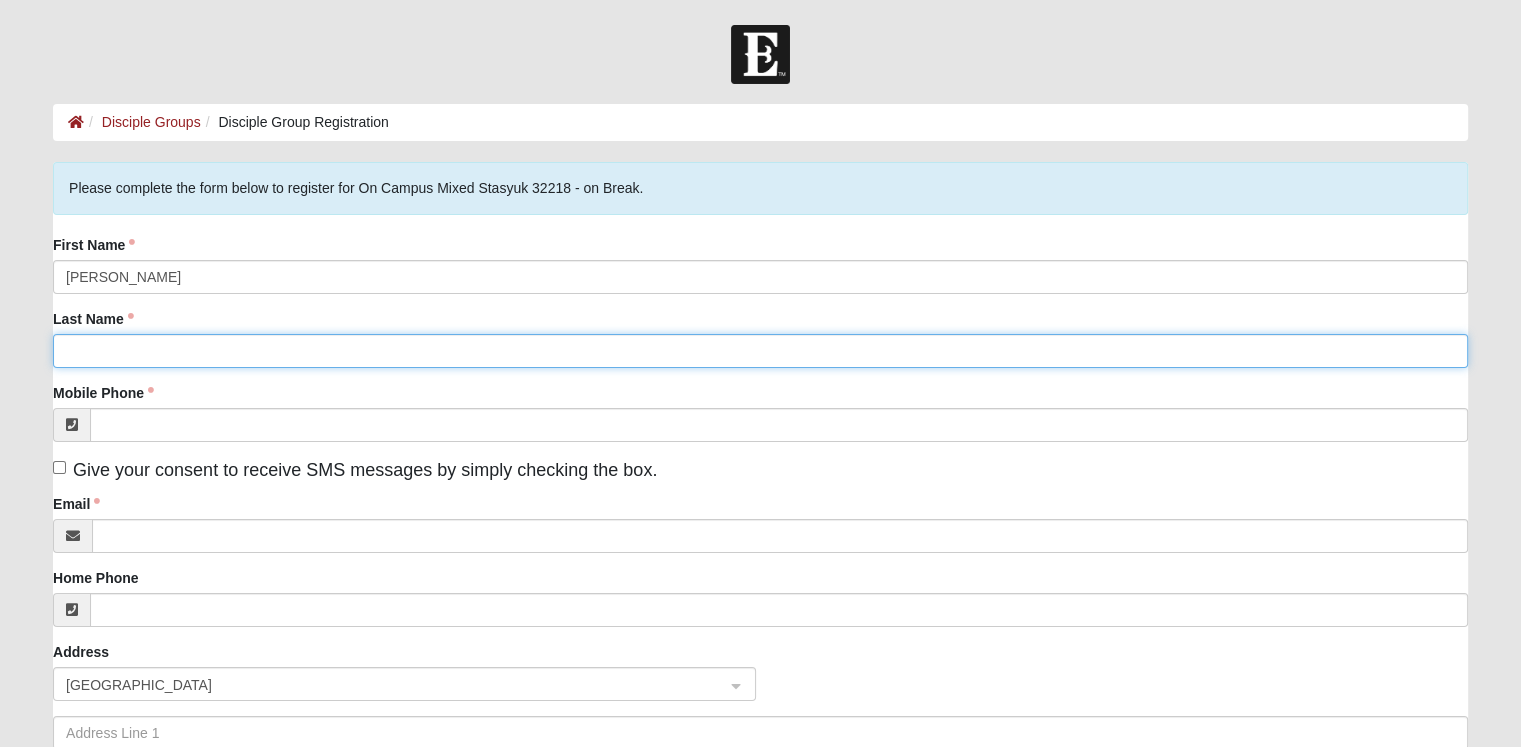 type on "M CLIFTON" 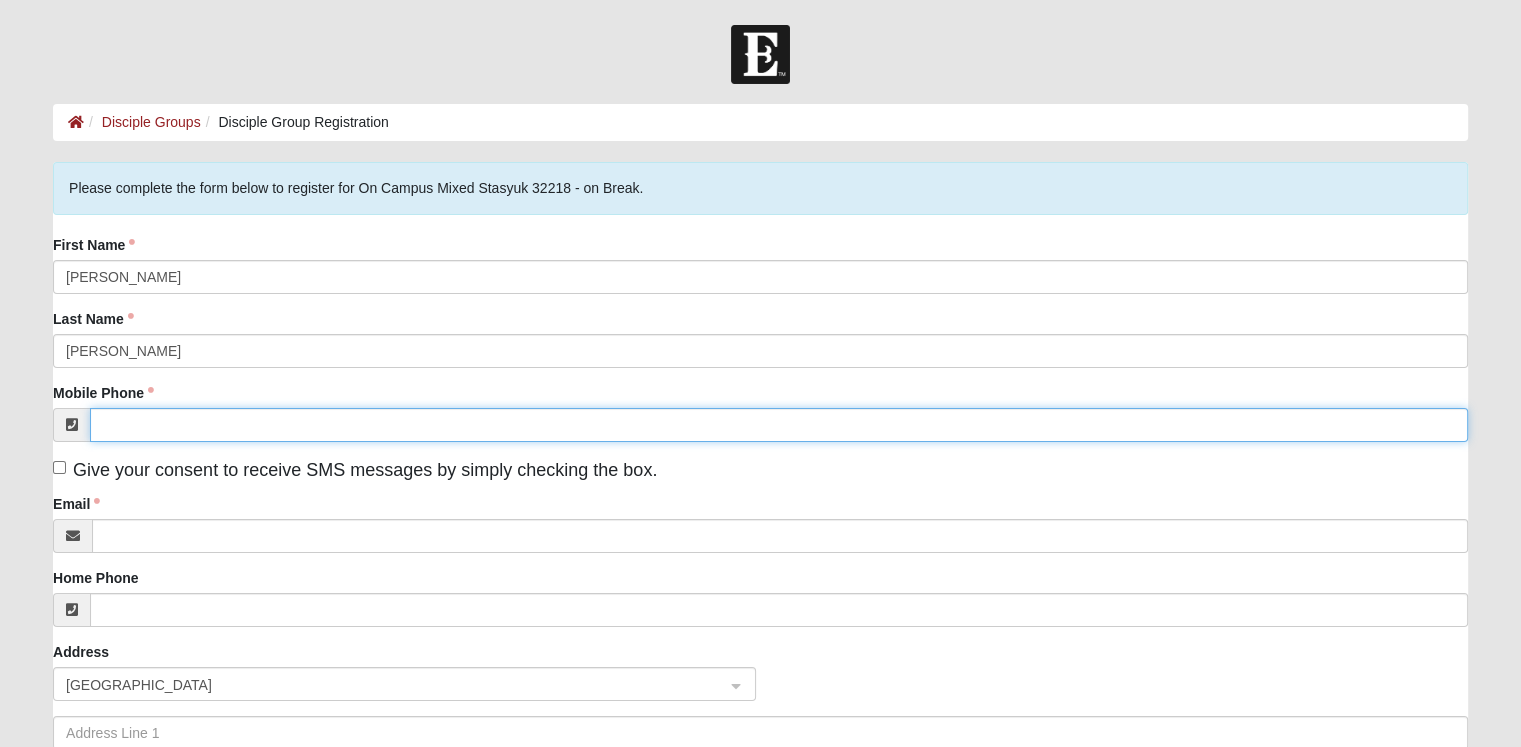 type on "(315) 771-1247" 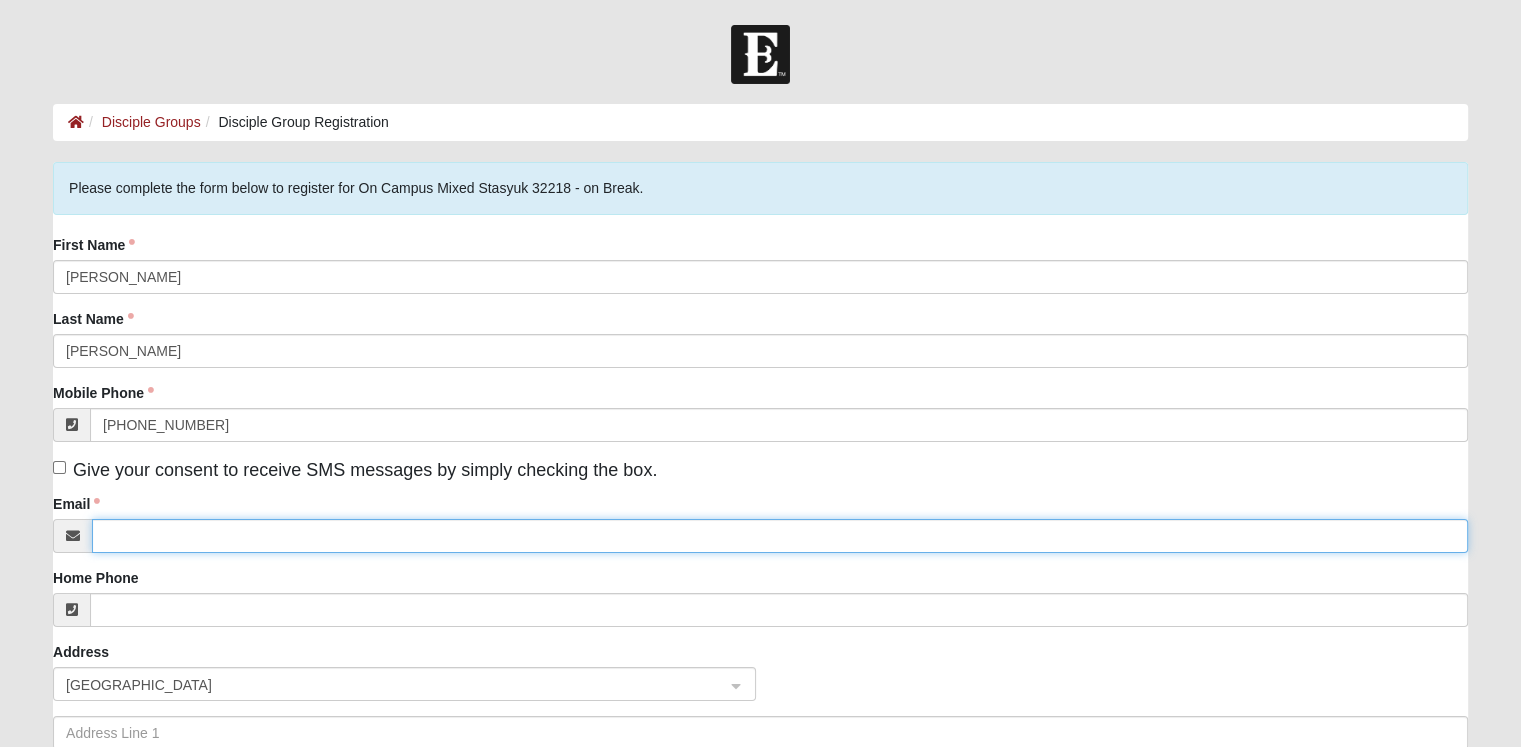 type on "floridagal16@outlook.com" 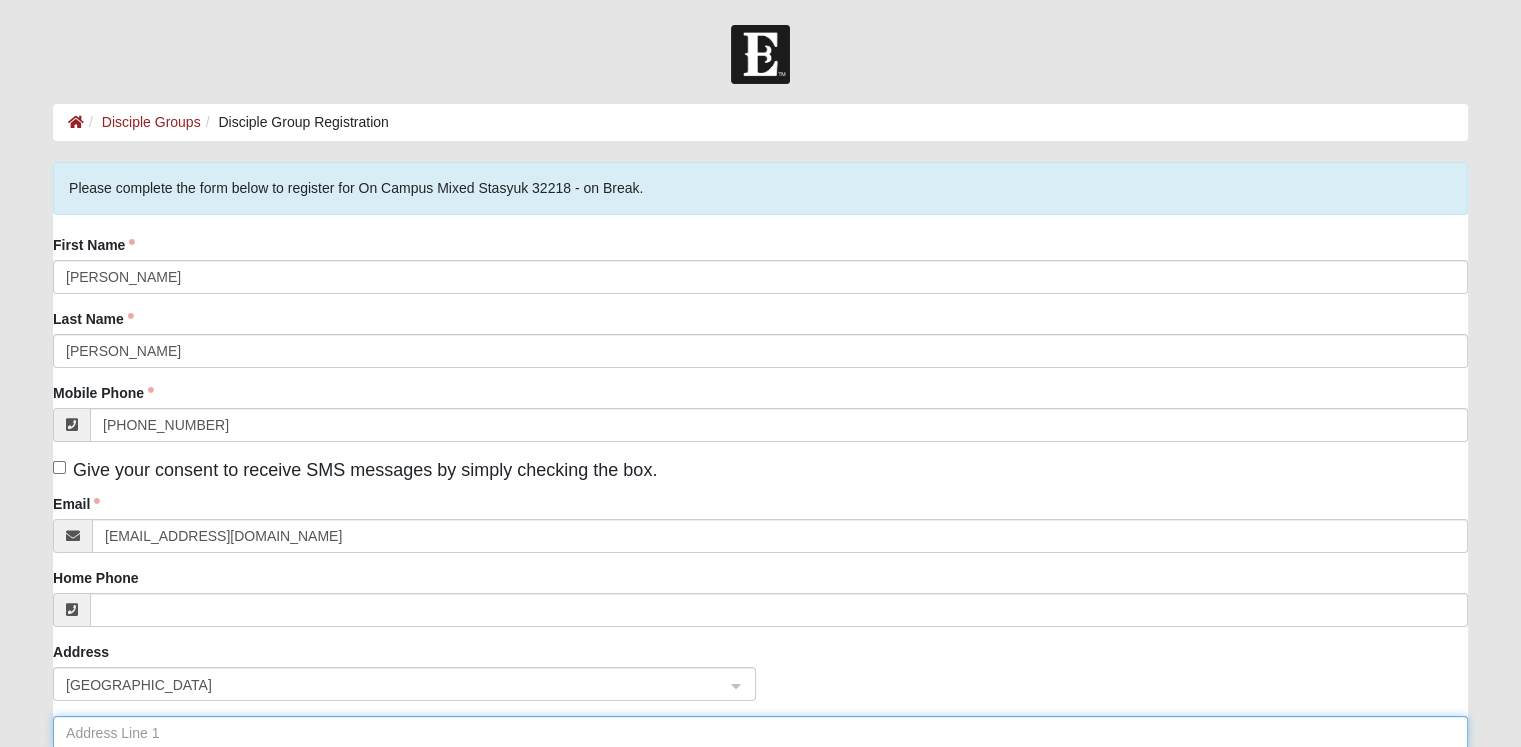 type on "5115 Trout River Boulevard" 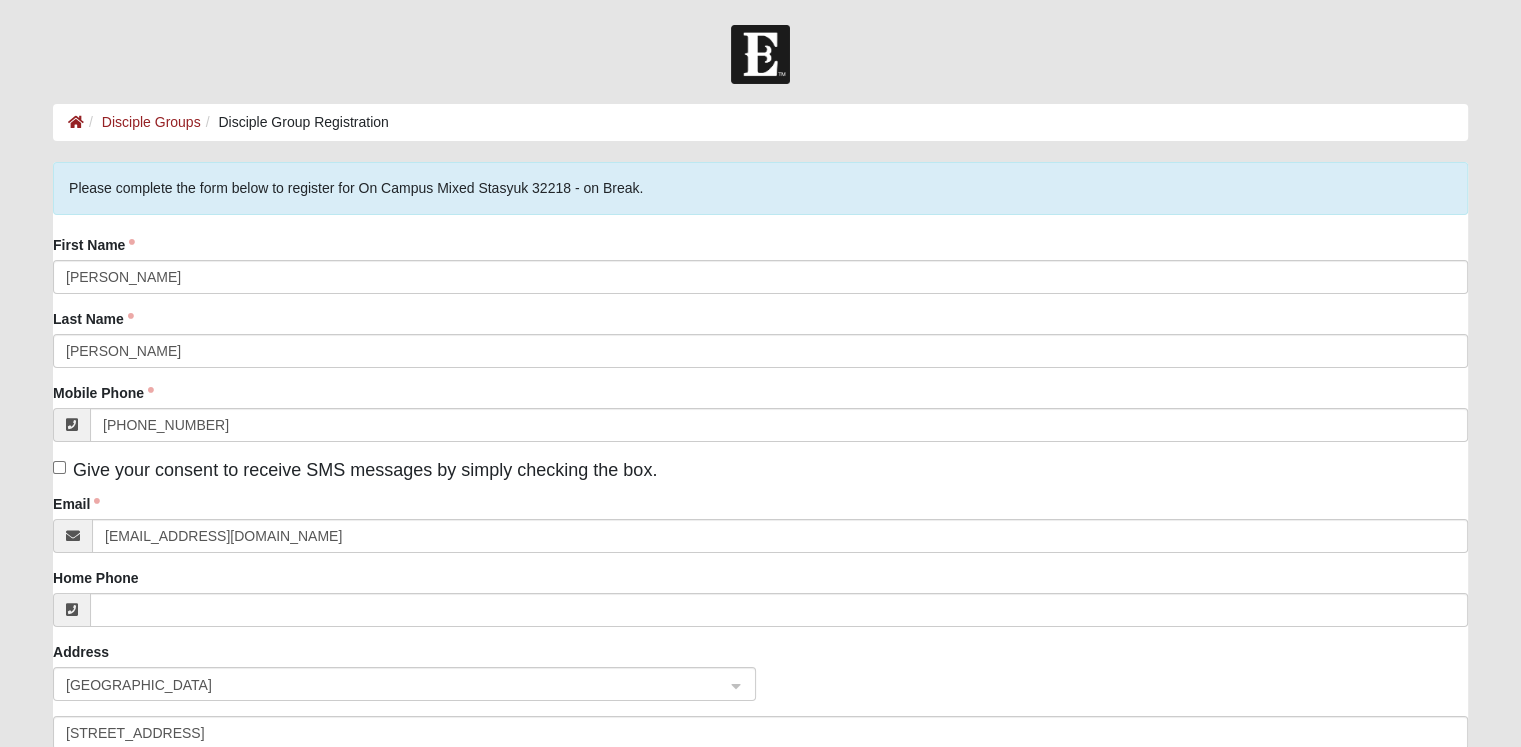 type on "Jacksonville" 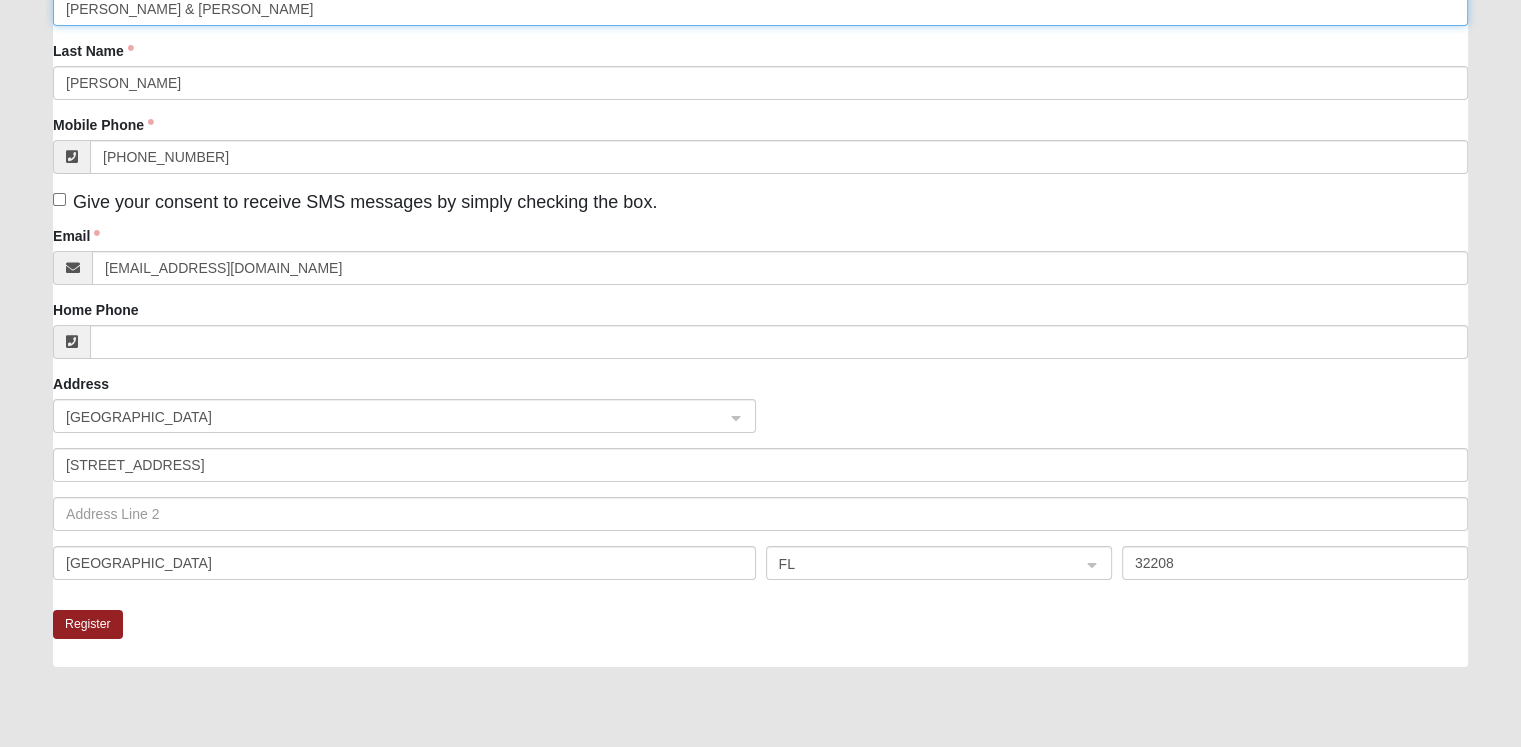 scroll, scrollTop: 300, scrollLeft: 0, axis: vertical 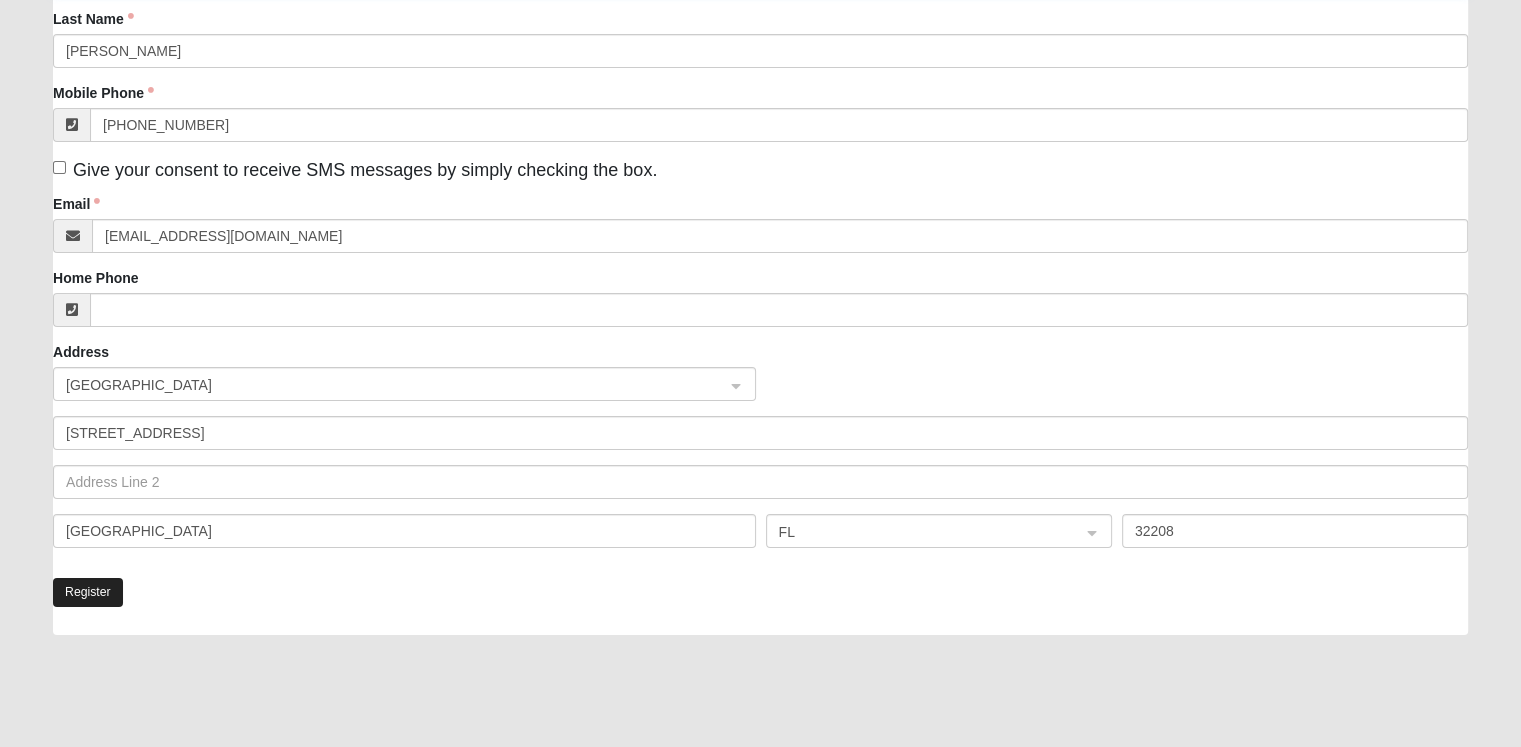 type on "MICHELE & Bob" 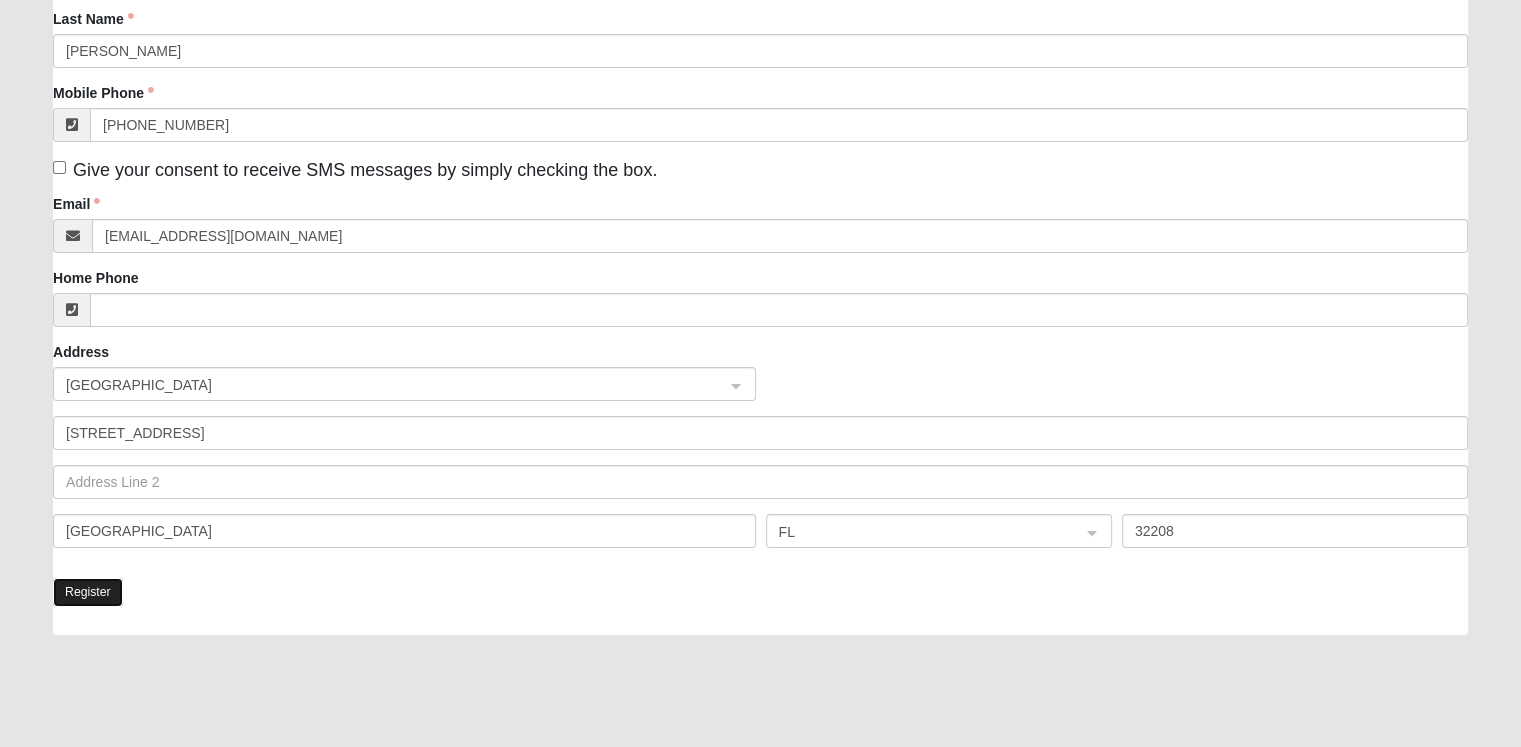 click on "Register" 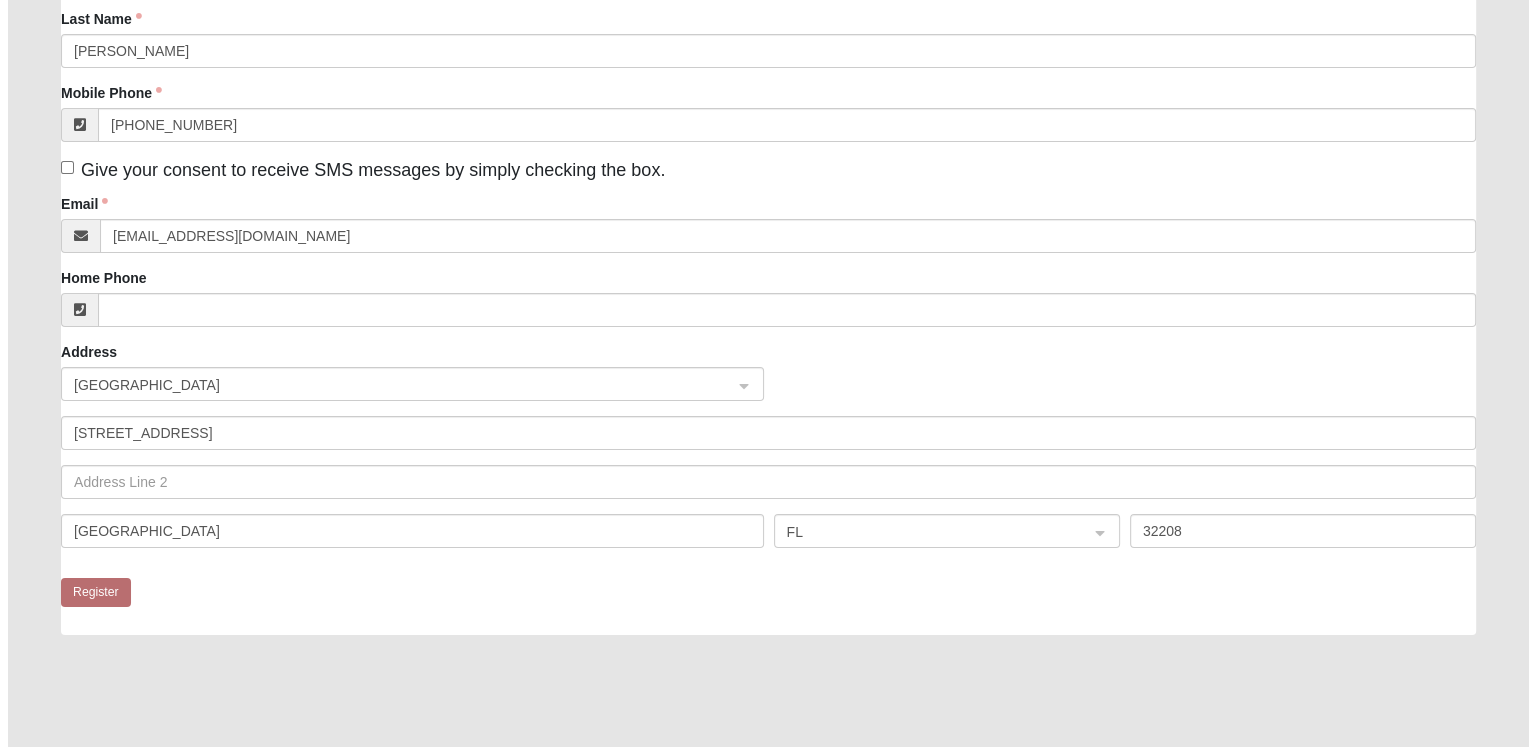 scroll, scrollTop: 0, scrollLeft: 0, axis: both 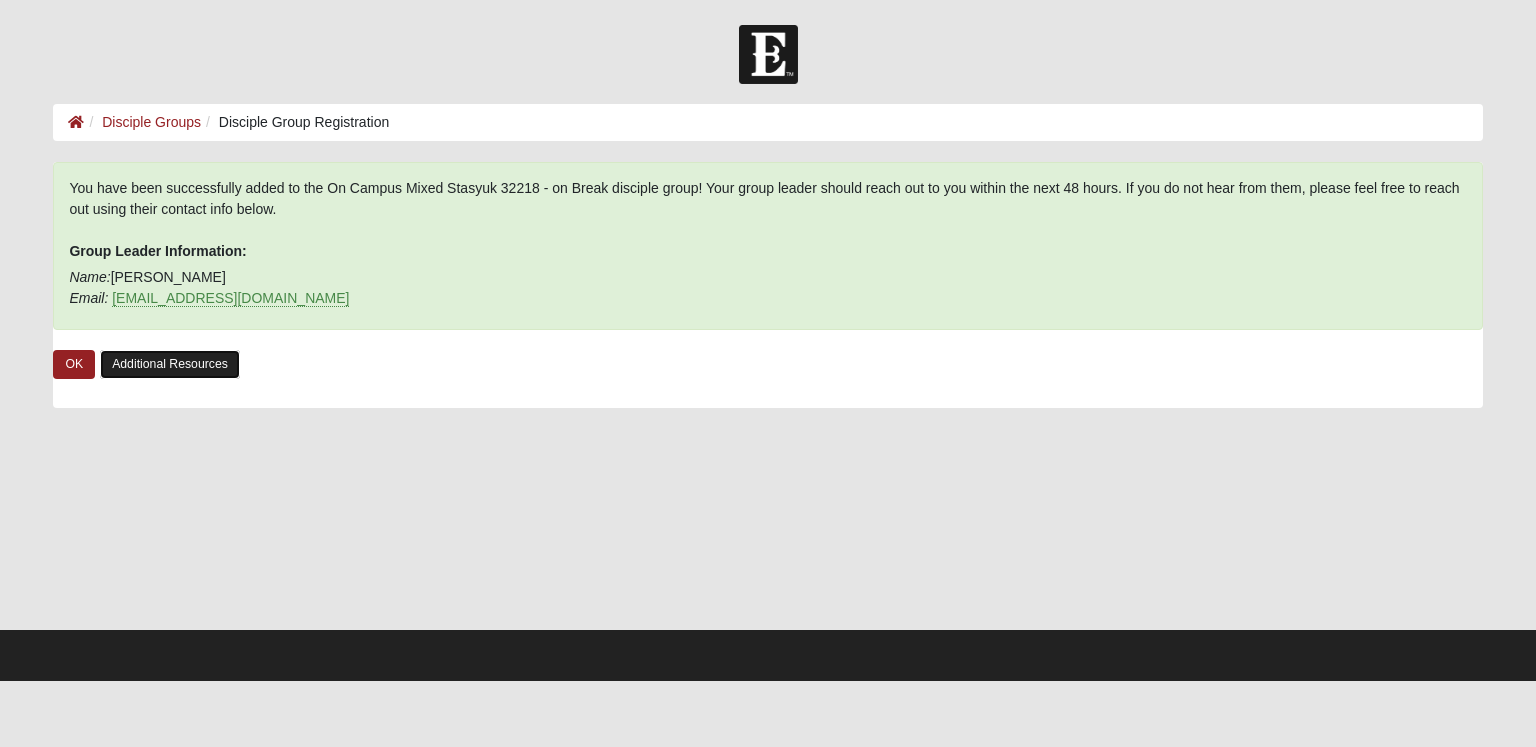click on "Additional Resources" at bounding box center (170, 364) 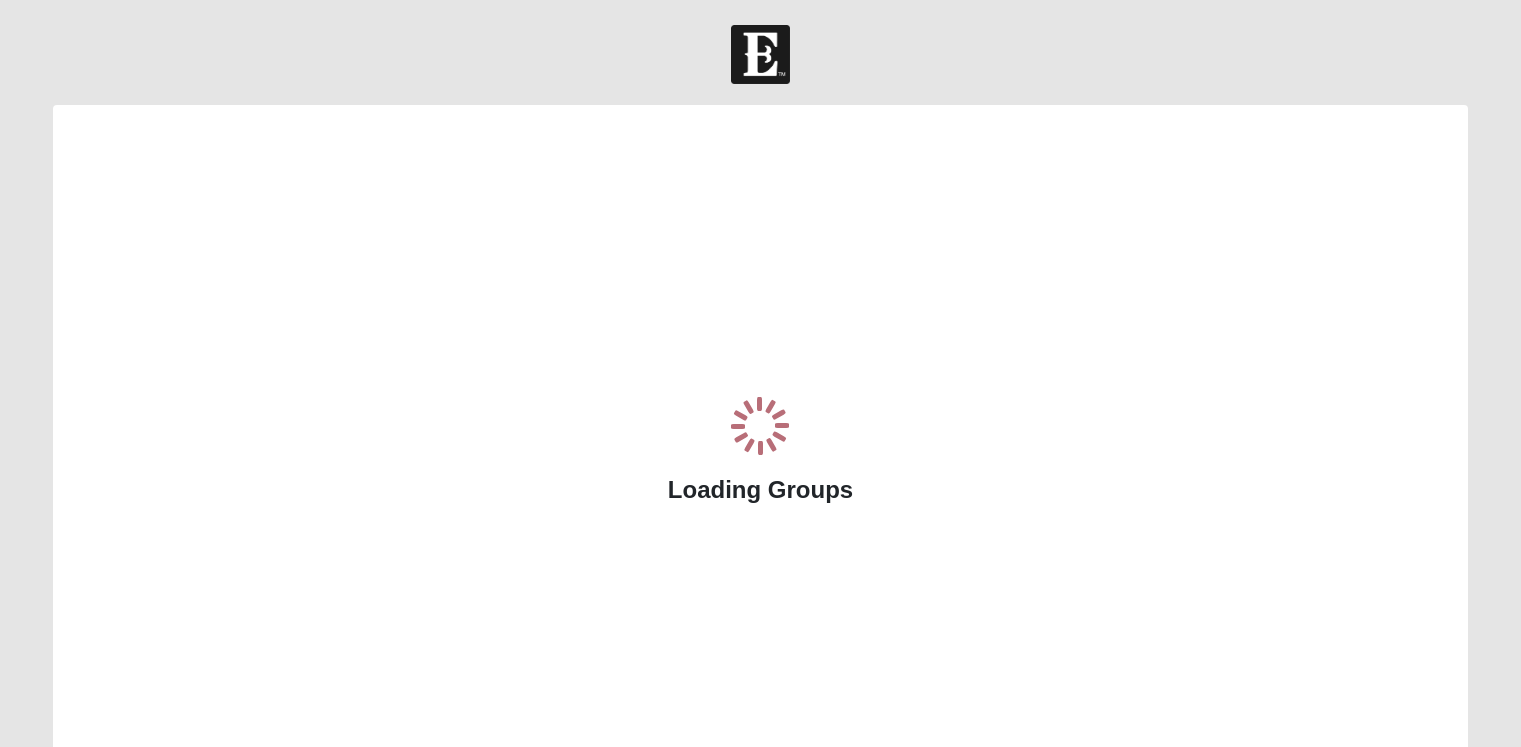 scroll, scrollTop: 0, scrollLeft: 0, axis: both 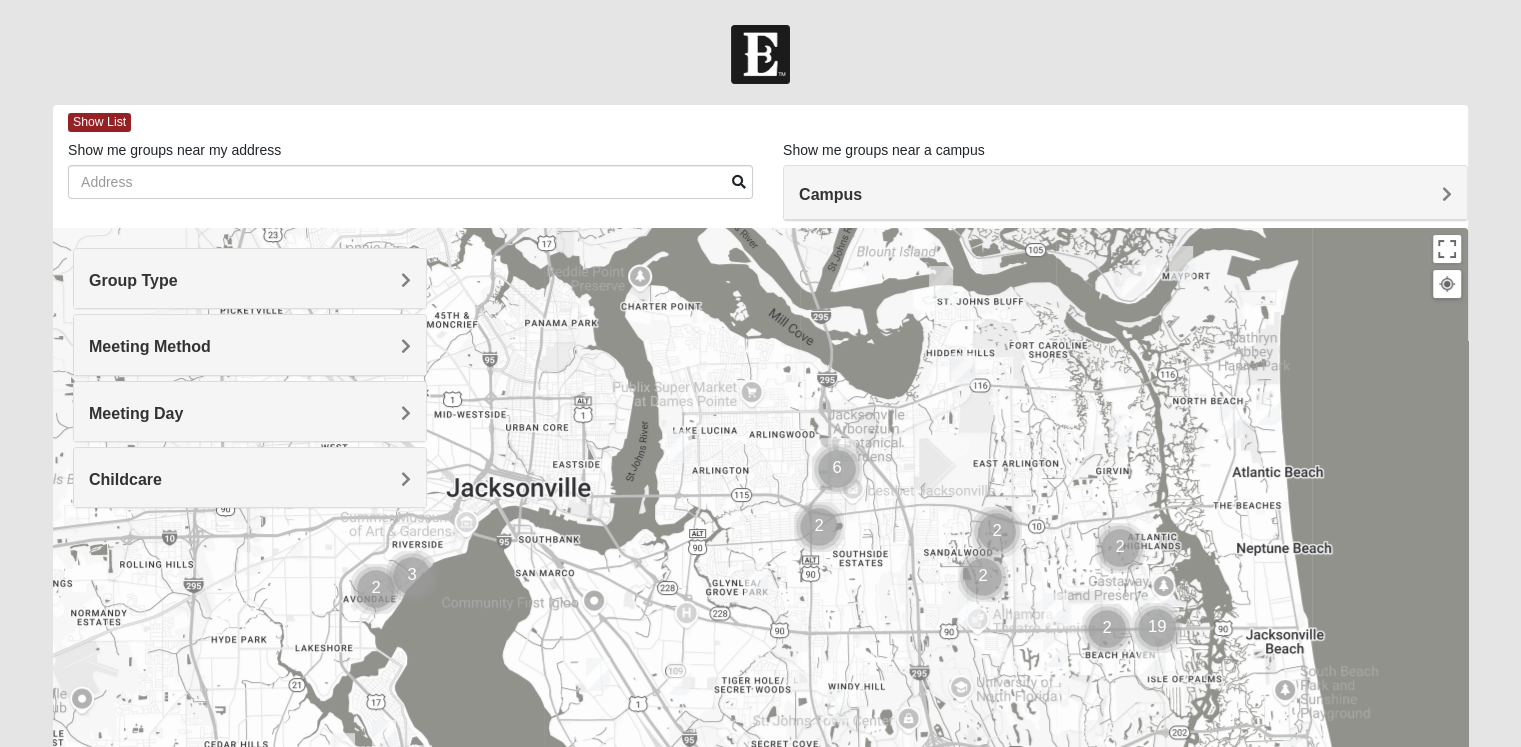 drag, startPoint x: 635, startPoint y: 449, endPoint x: 1032, endPoint y: 454, distance: 397.0315 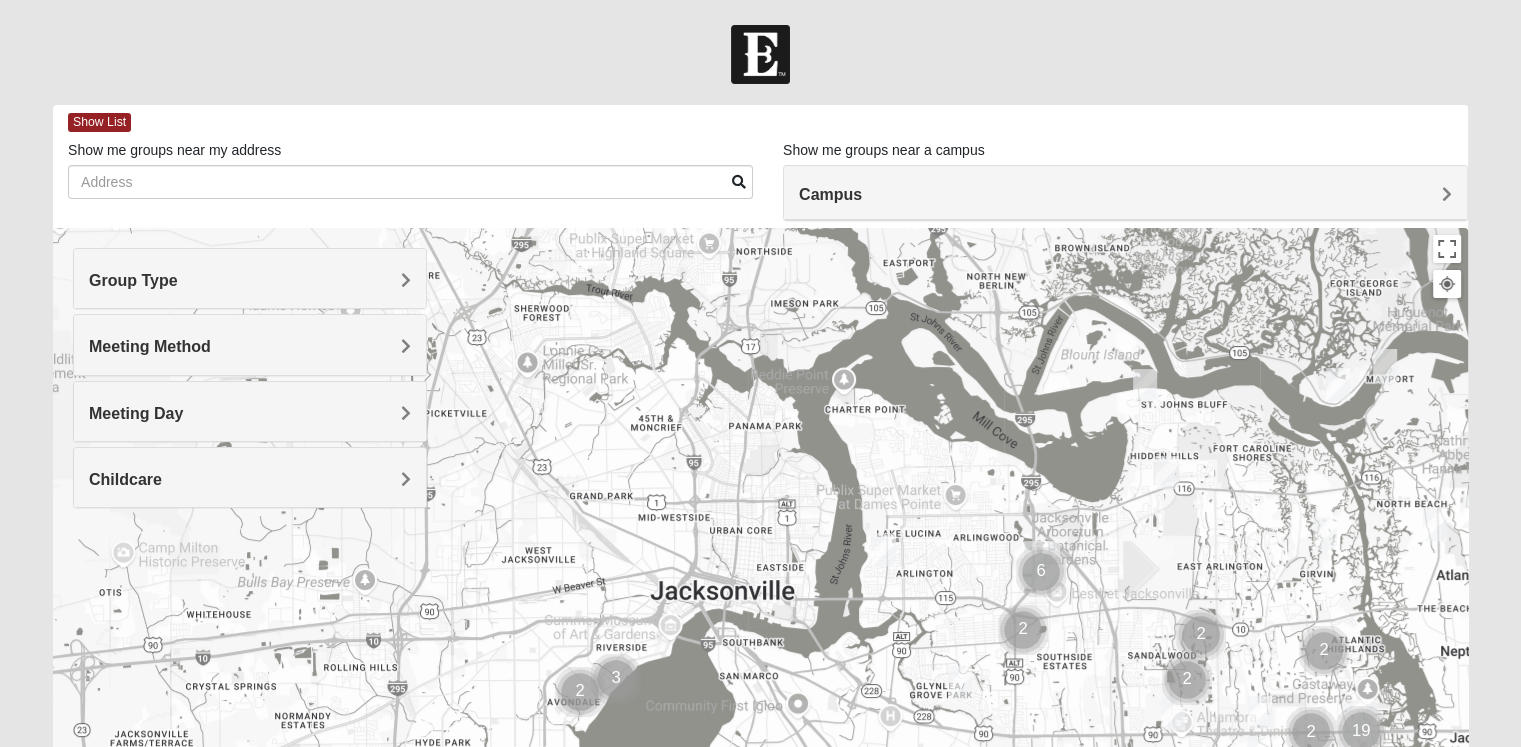 drag, startPoint x: 671, startPoint y: 374, endPoint x: 882, endPoint y: 480, distance: 236.1292 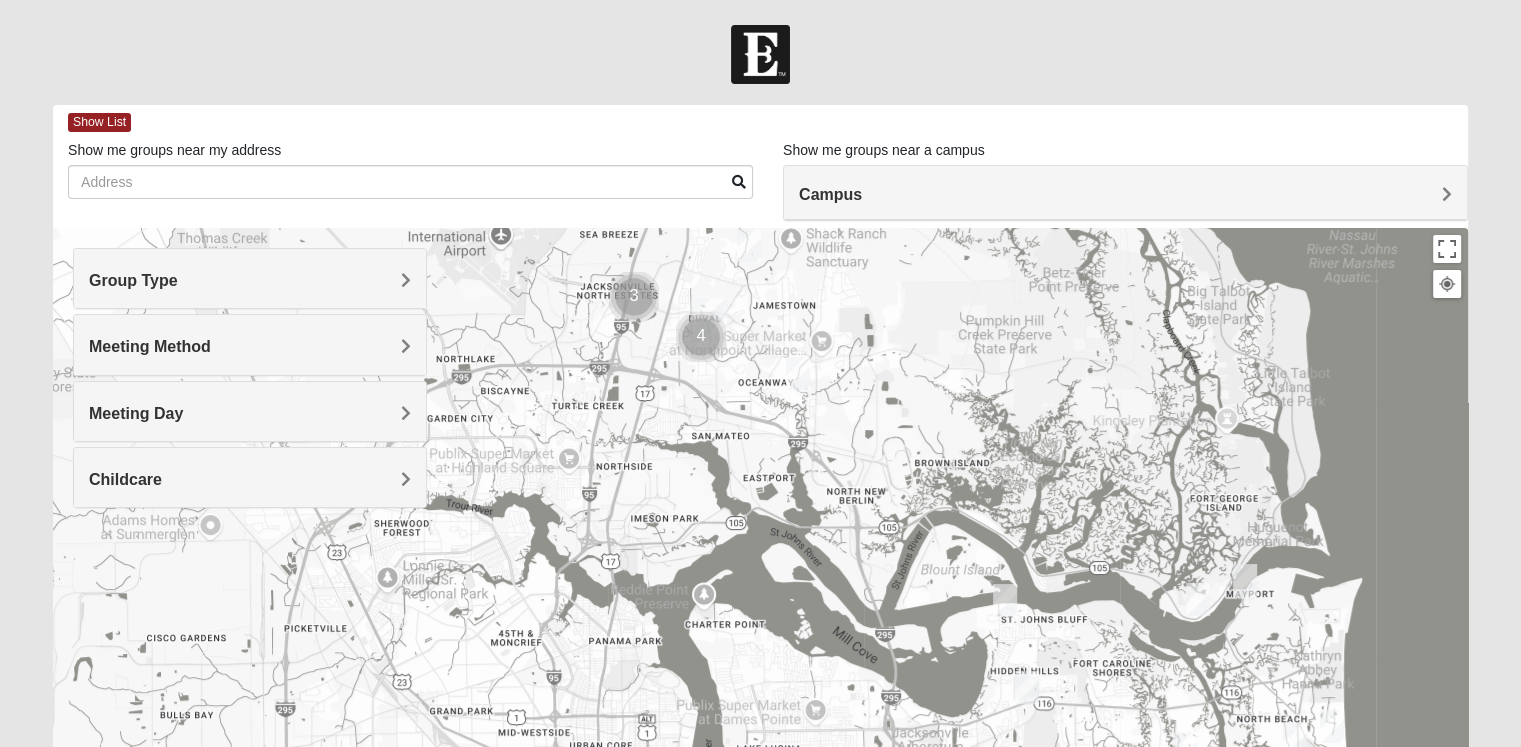 drag, startPoint x: 638, startPoint y: 561, endPoint x: 496, endPoint y: 776, distance: 257.66064 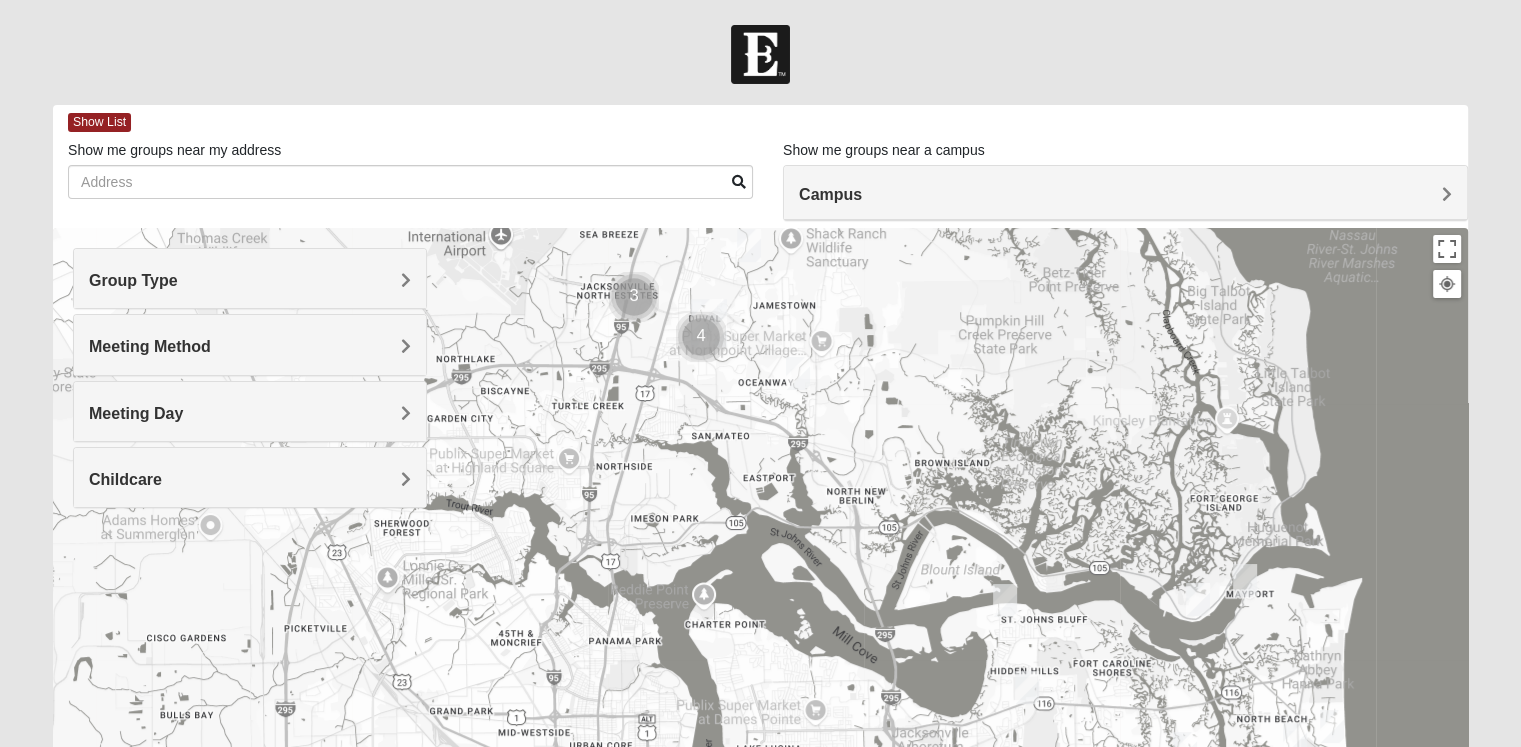 click at bounding box center (798, 373) 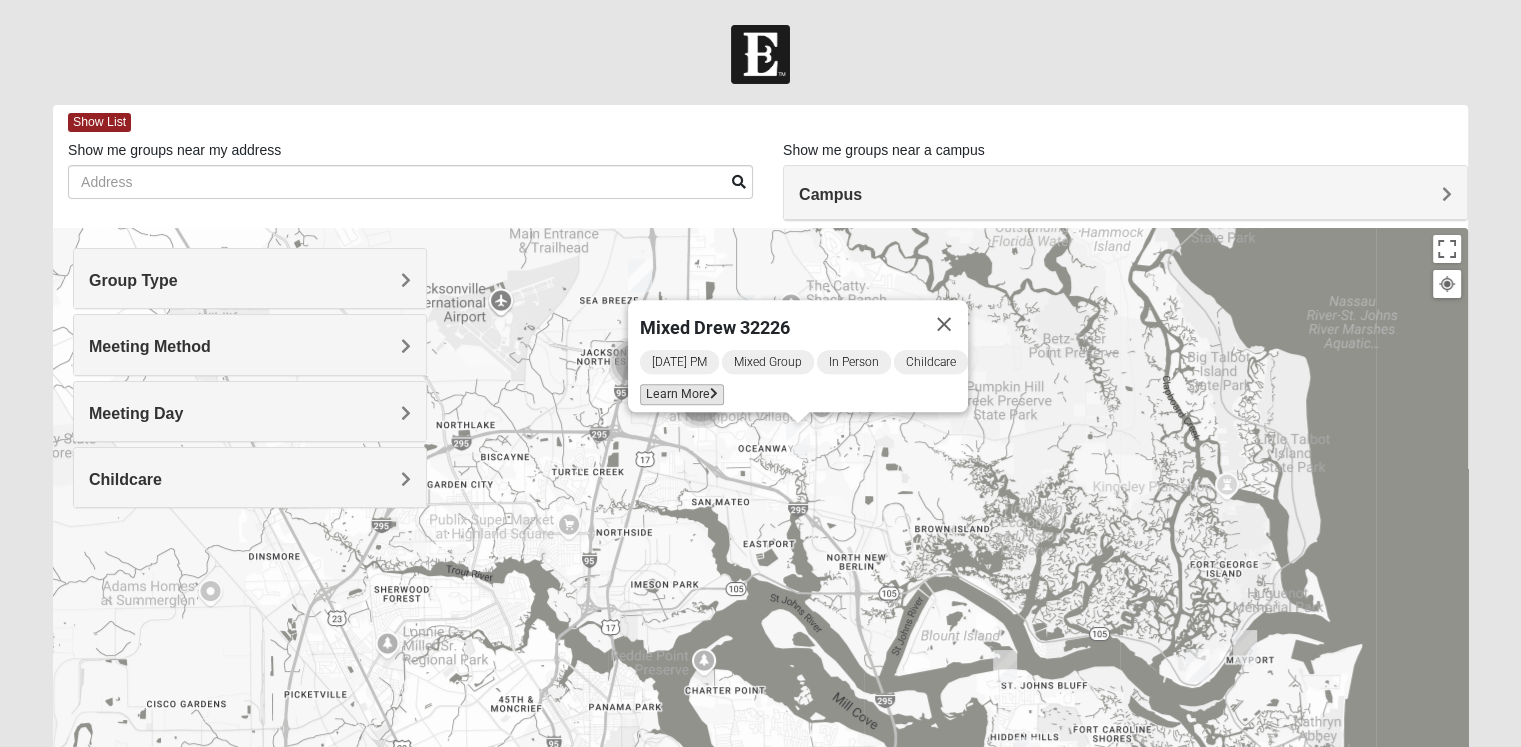 click on "Learn More" at bounding box center [682, 394] 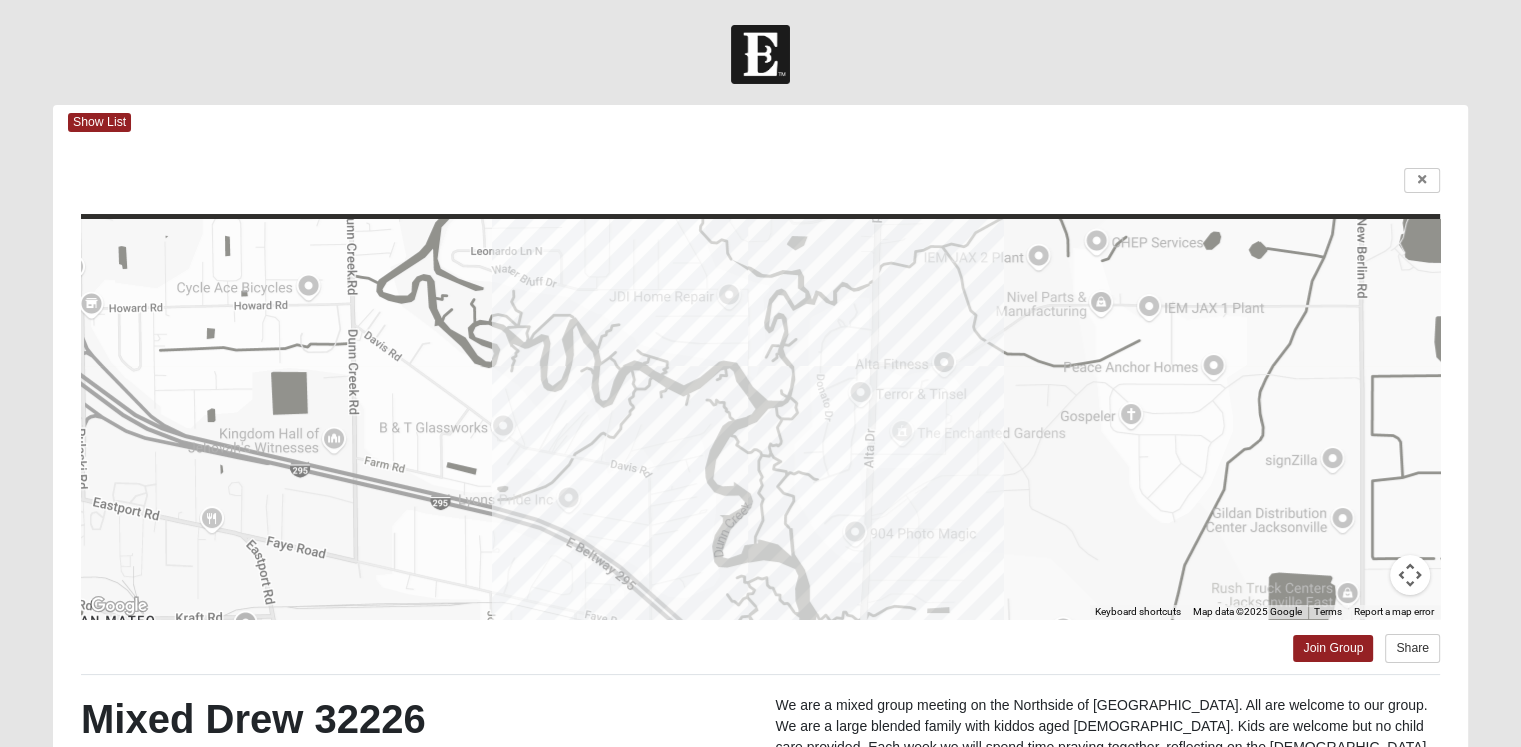 drag, startPoint x: 904, startPoint y: 480, endPoint x: 907, endPoint y: 302, distance: 178.02528 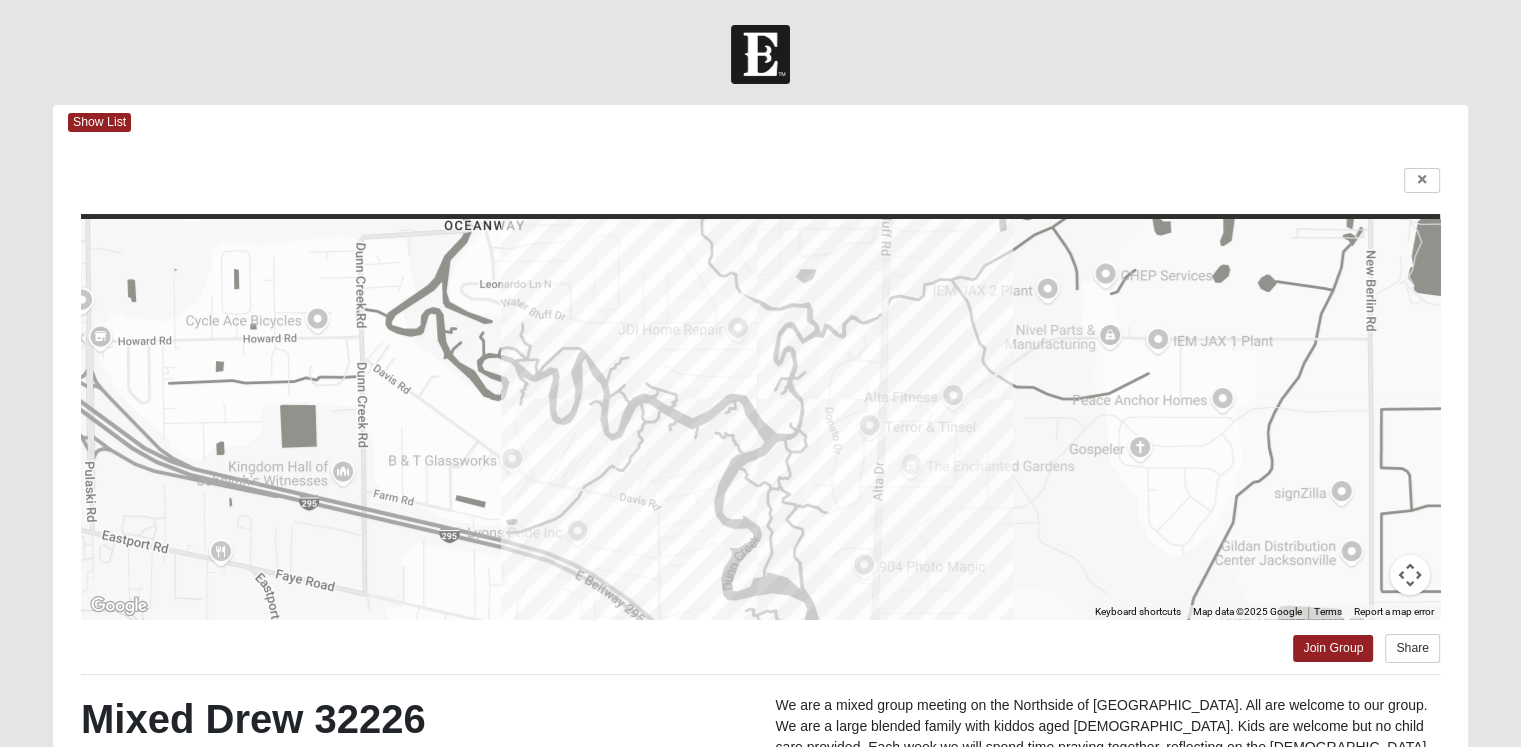 drag, startPoint x: 949, startPoint y: 558, endPoint x: 958, endPoint y: 588, distance: 31.320919 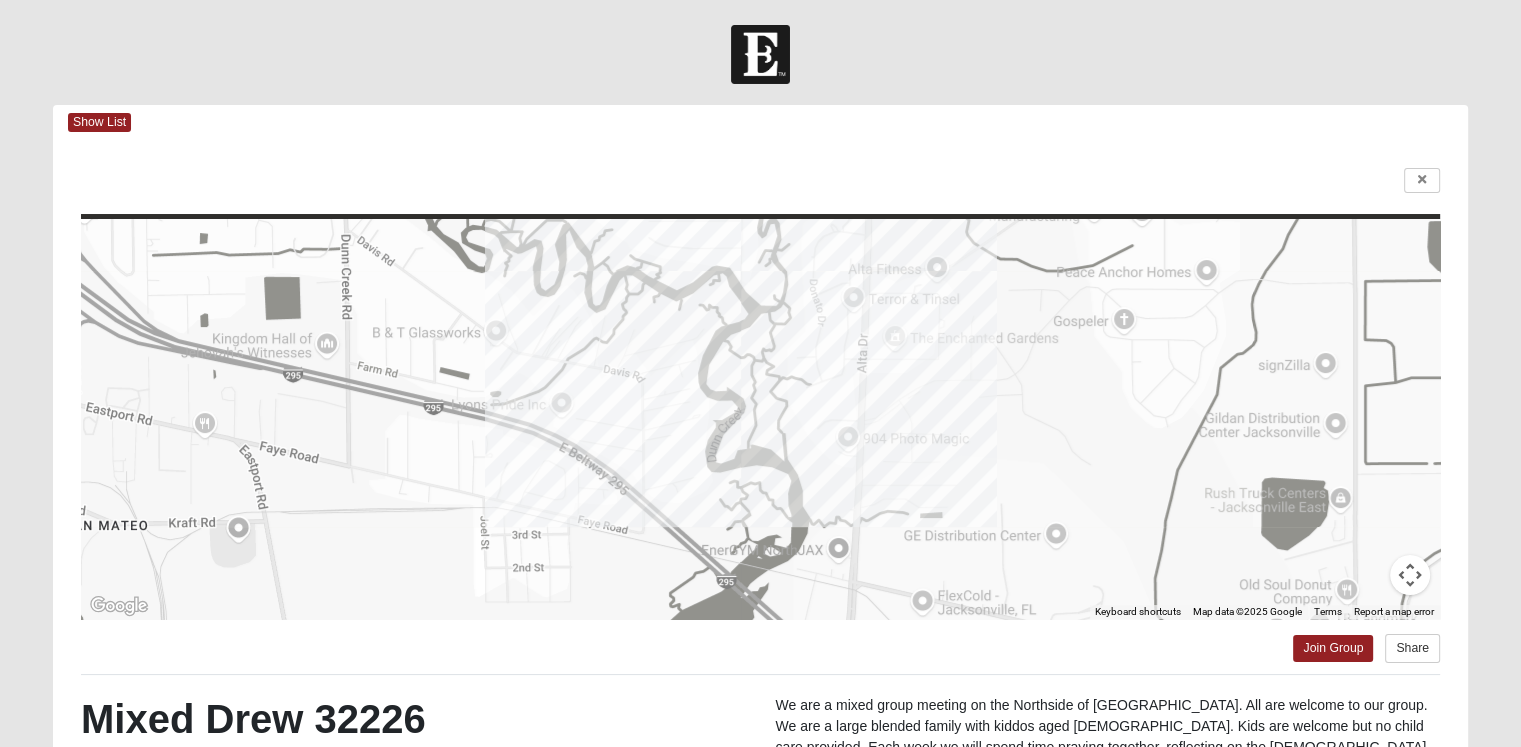 drag, startPoint x: 1039, startPoint y: 602, endPoint x: 1020, endPoint y: 467, distance: 136.33047 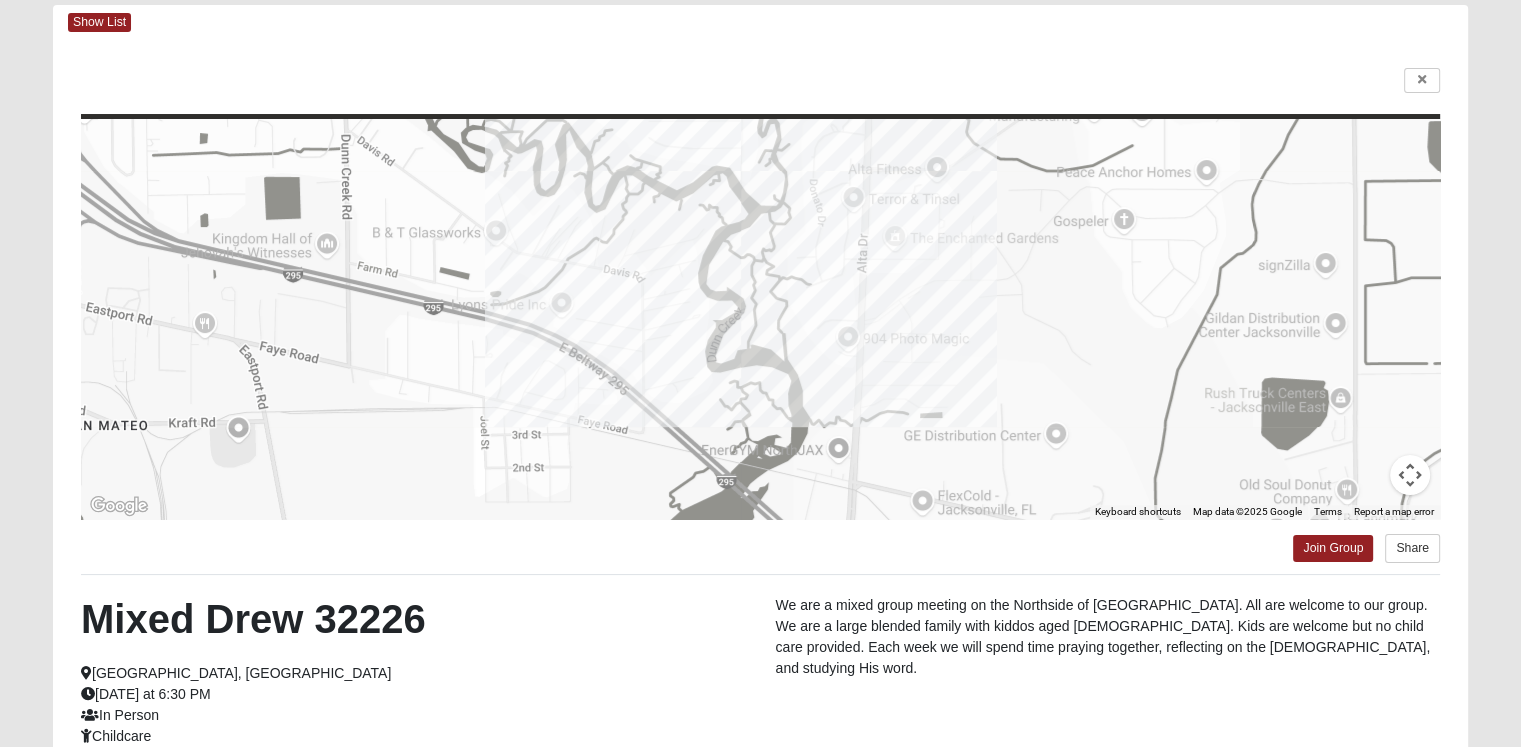 scroll, scrollTop: 200, scrollLeft: 0, axis: vertical 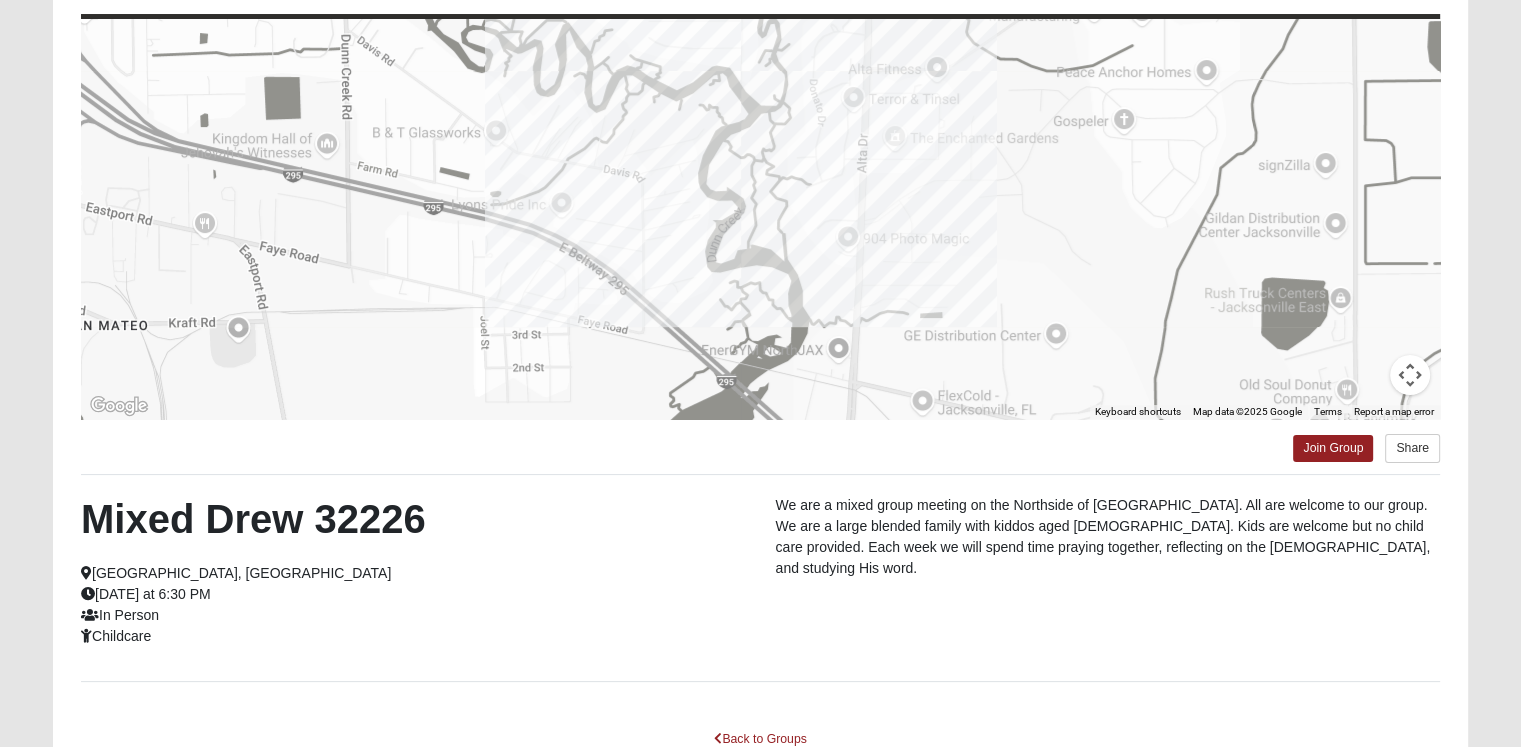 drag, startPoint x: 686, startPoint y: 565, endPoint x: 703, endPoint y: 641, distance: 77.87811 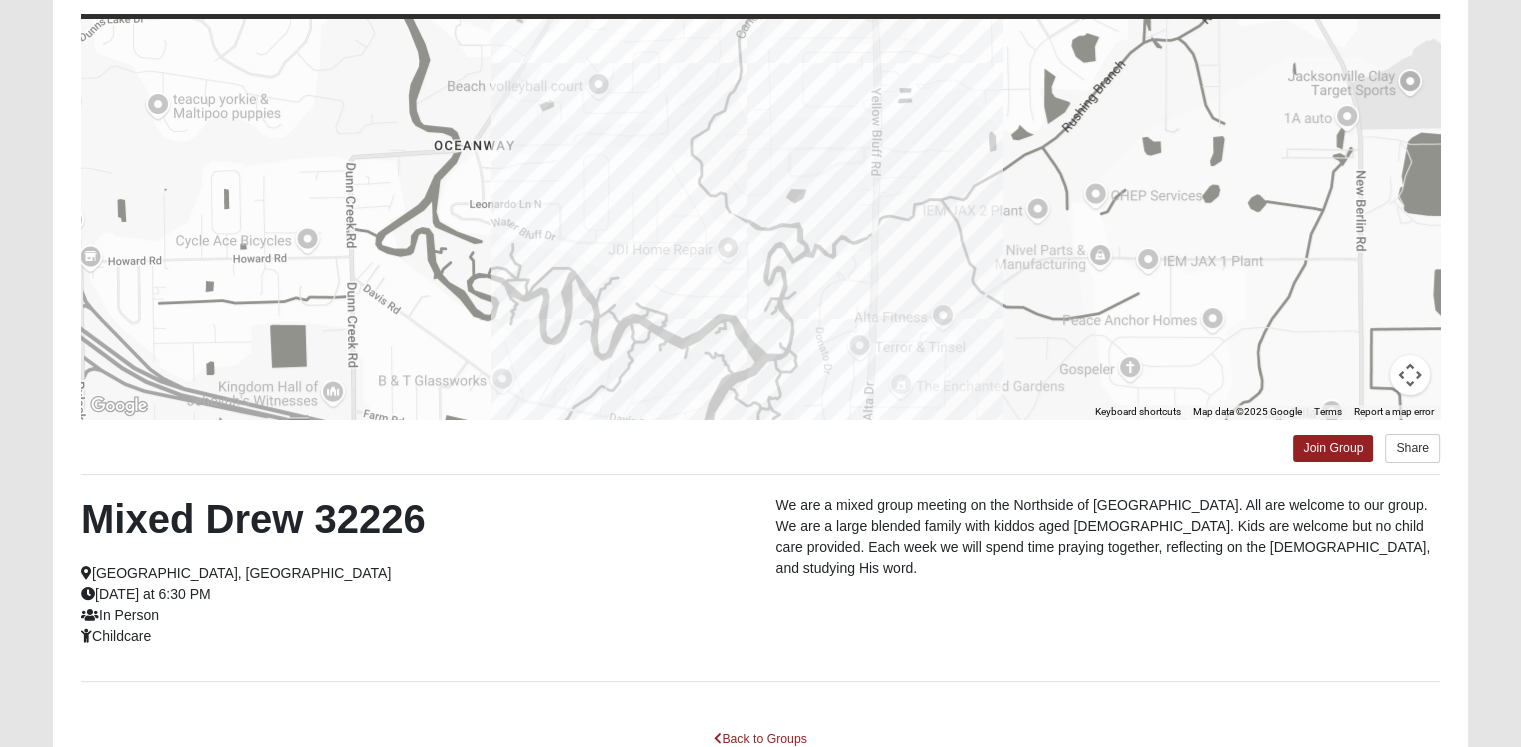 drag, startPoint x: 601, startPoint y: 375, endPoint x: 609, endPoint y: 625, distance: 250.12796 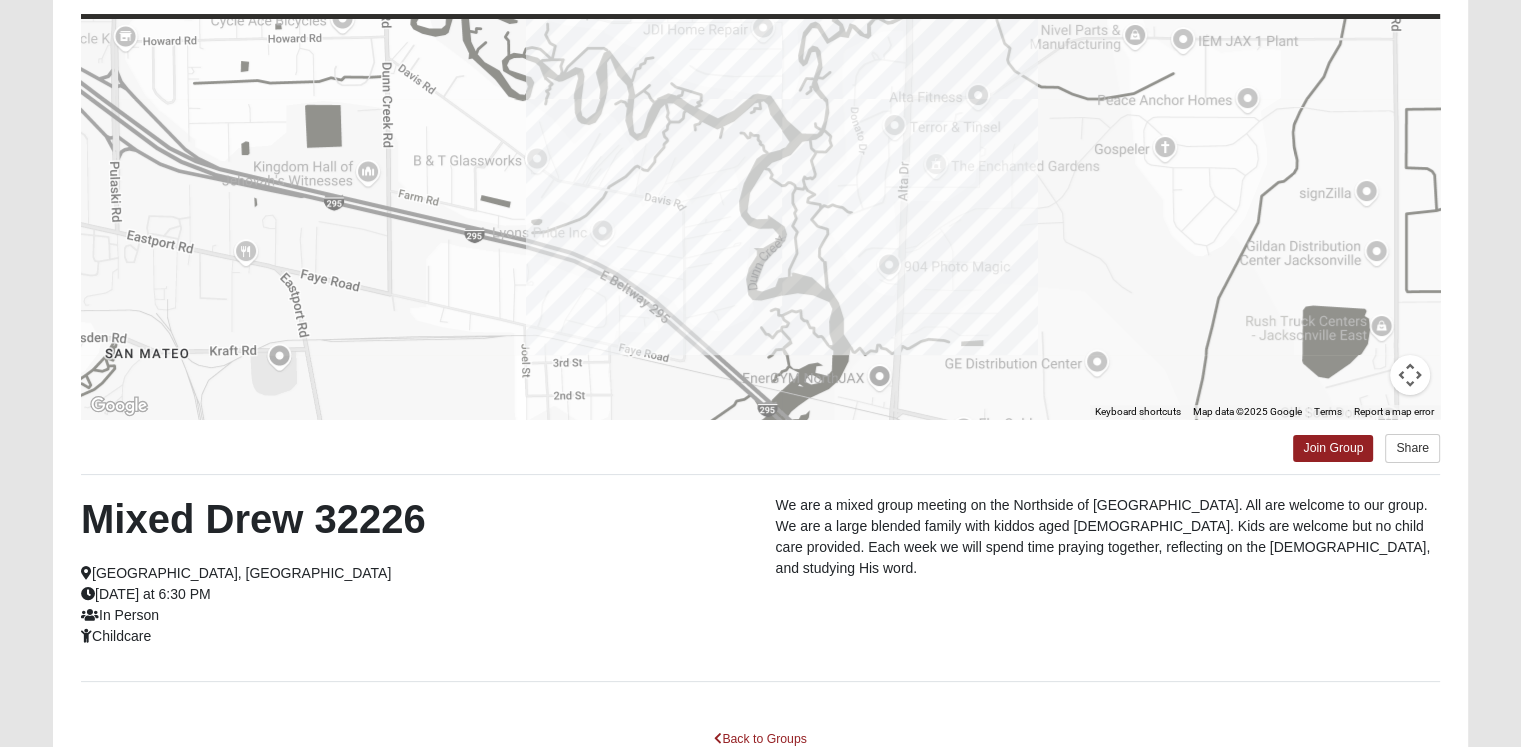 drag, startPoint x: 948, startPoint y: 340, endPoint x: 986, endPoint y: 118, distance: 225.22878 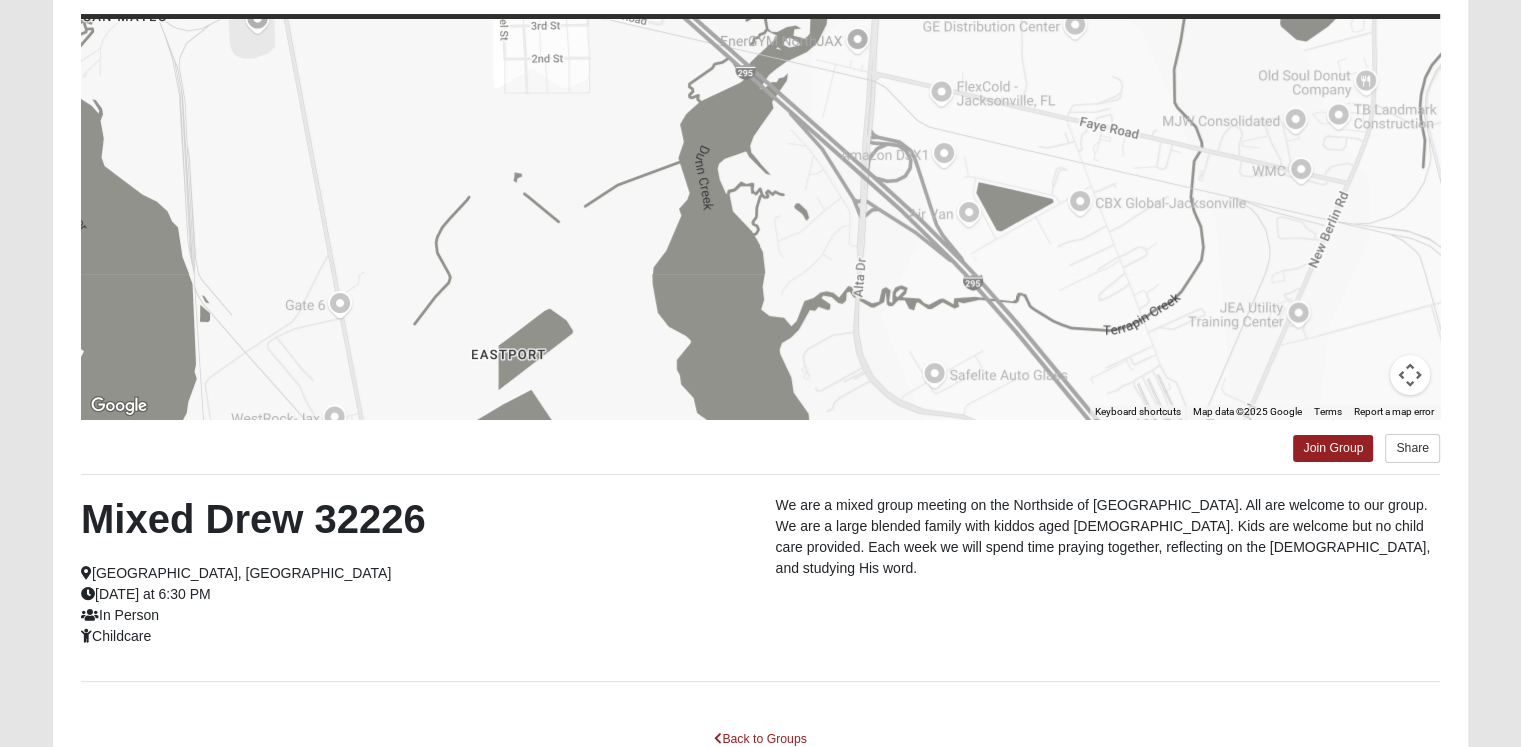 drag, startPoint x: 560, startPoint y: 369, endPoint x: 538, endPoint y: 29, distance: 340.71103 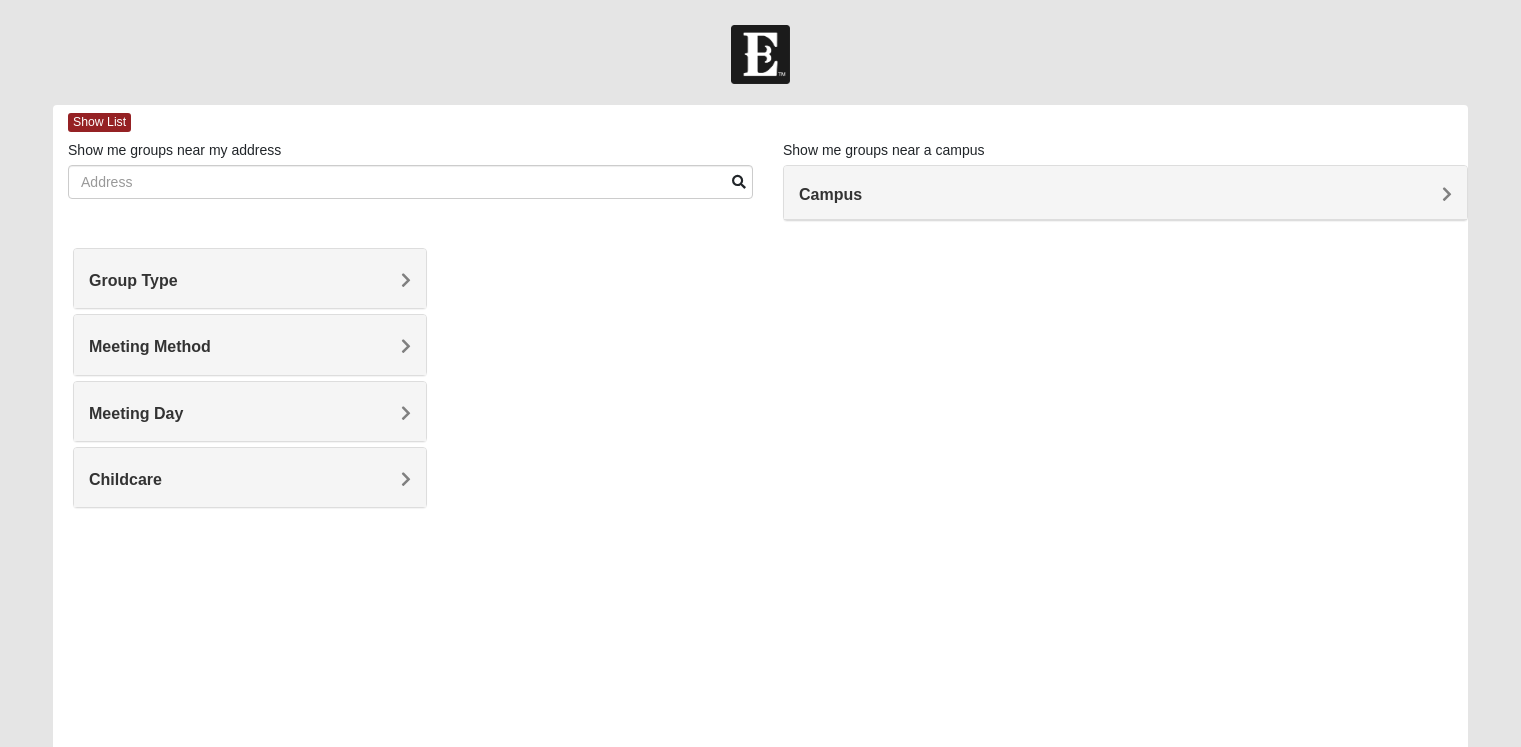 scroll, scrollTop: 0, scrollLeft: 0, axis: both 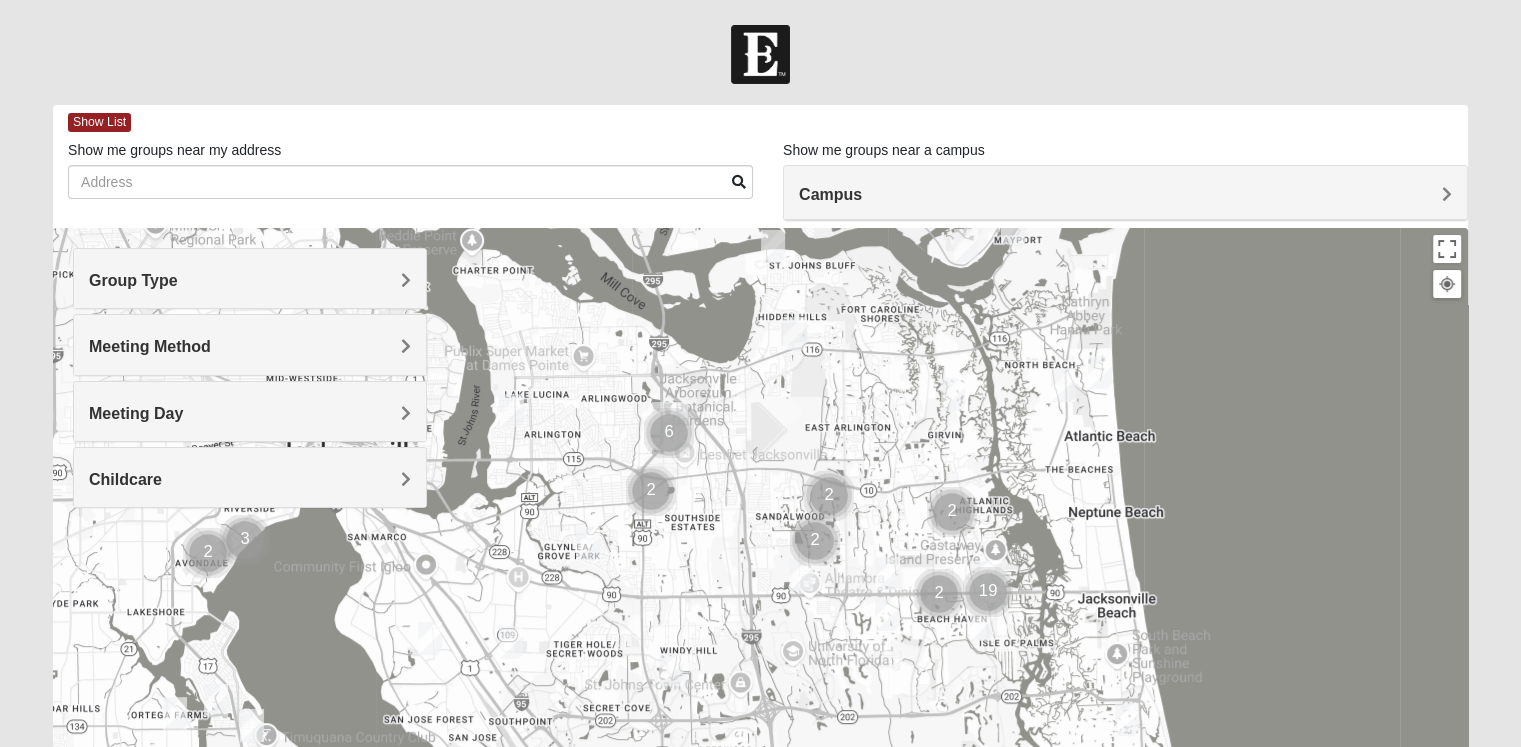 drag, startPoint x: 567, startPoint y: 487, endPoint x: 794, endPoint y: 454, distance: 229.38614 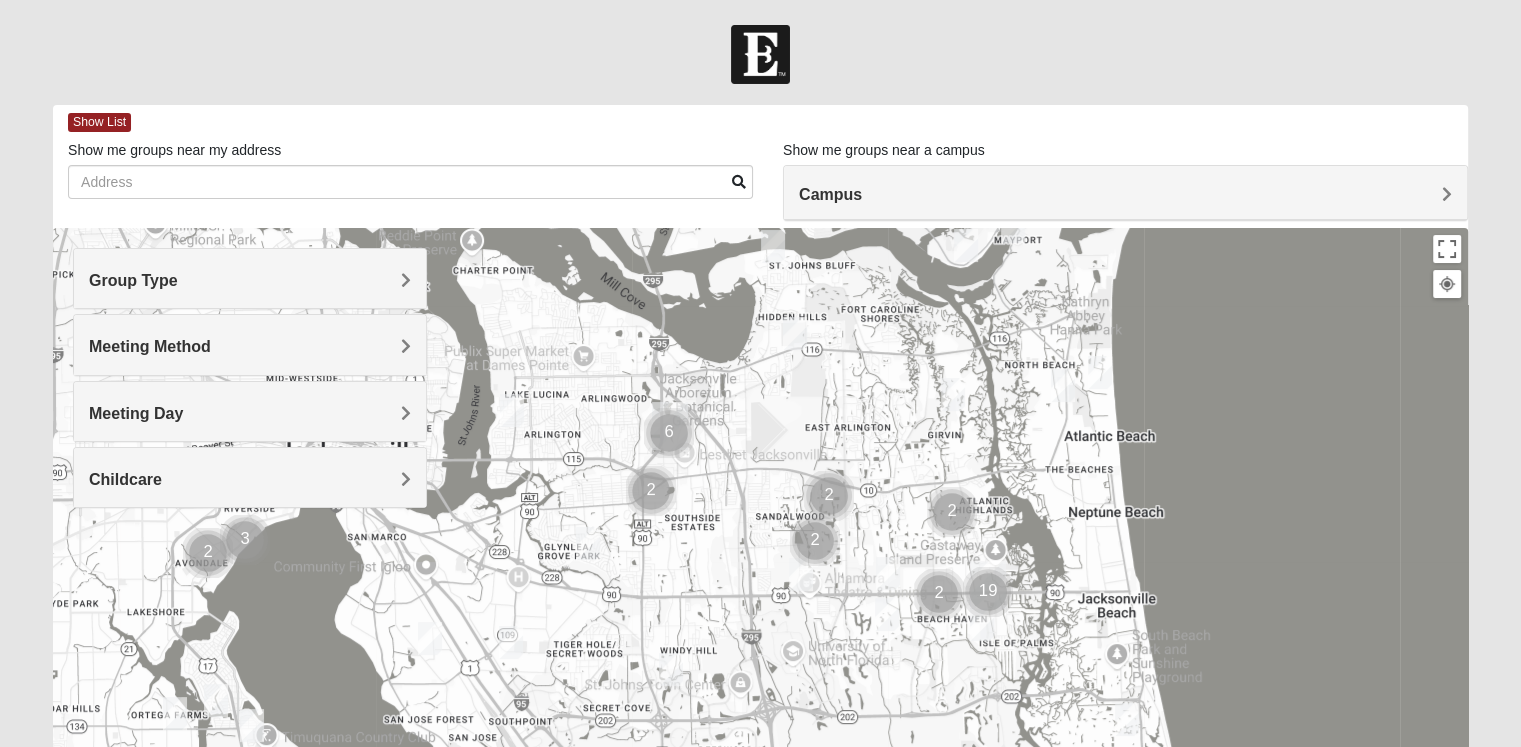 click at bounding box center [760, 628] 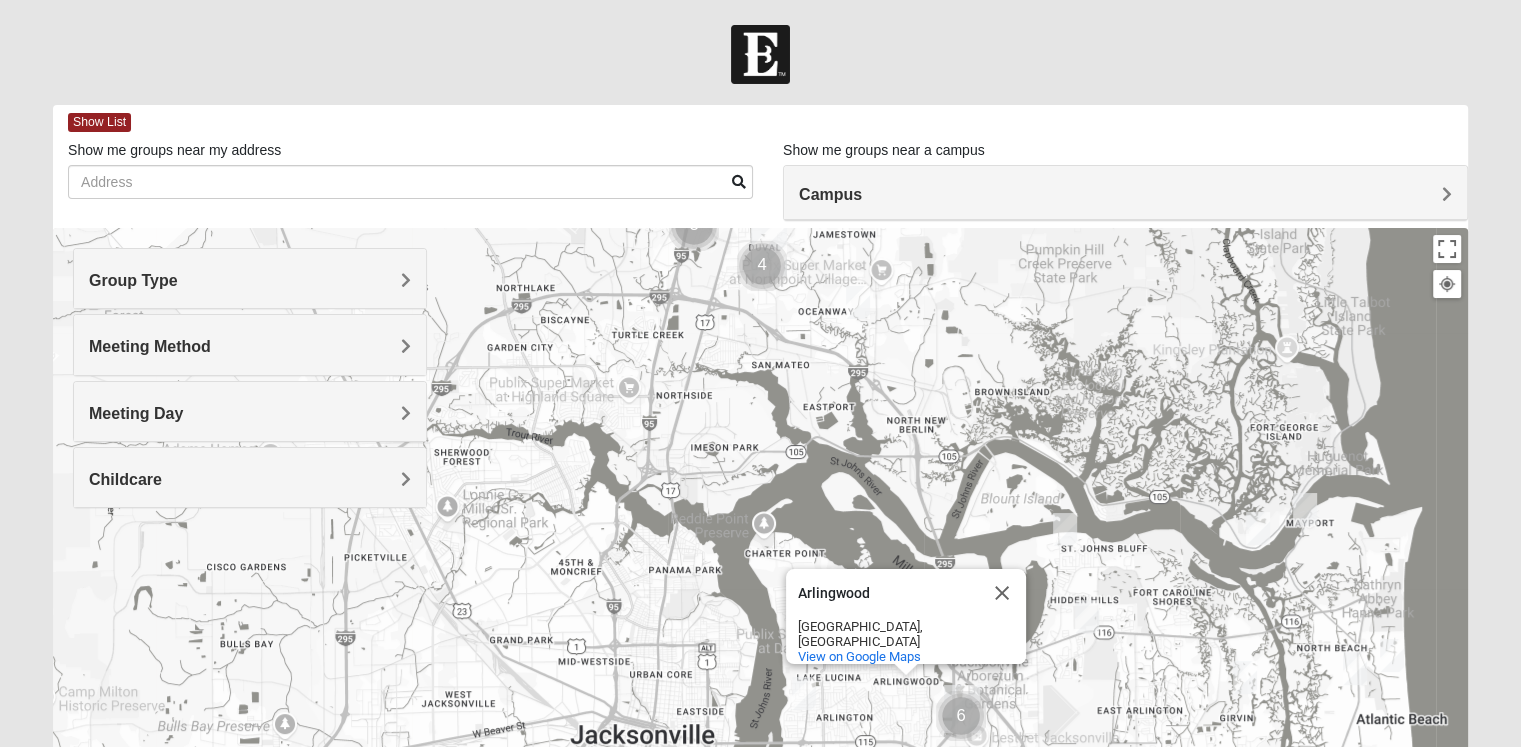 drag, startPoint x: 594, startPoint y: 394, endPoint x: 888, endPoint y: 682, distance: 411.558 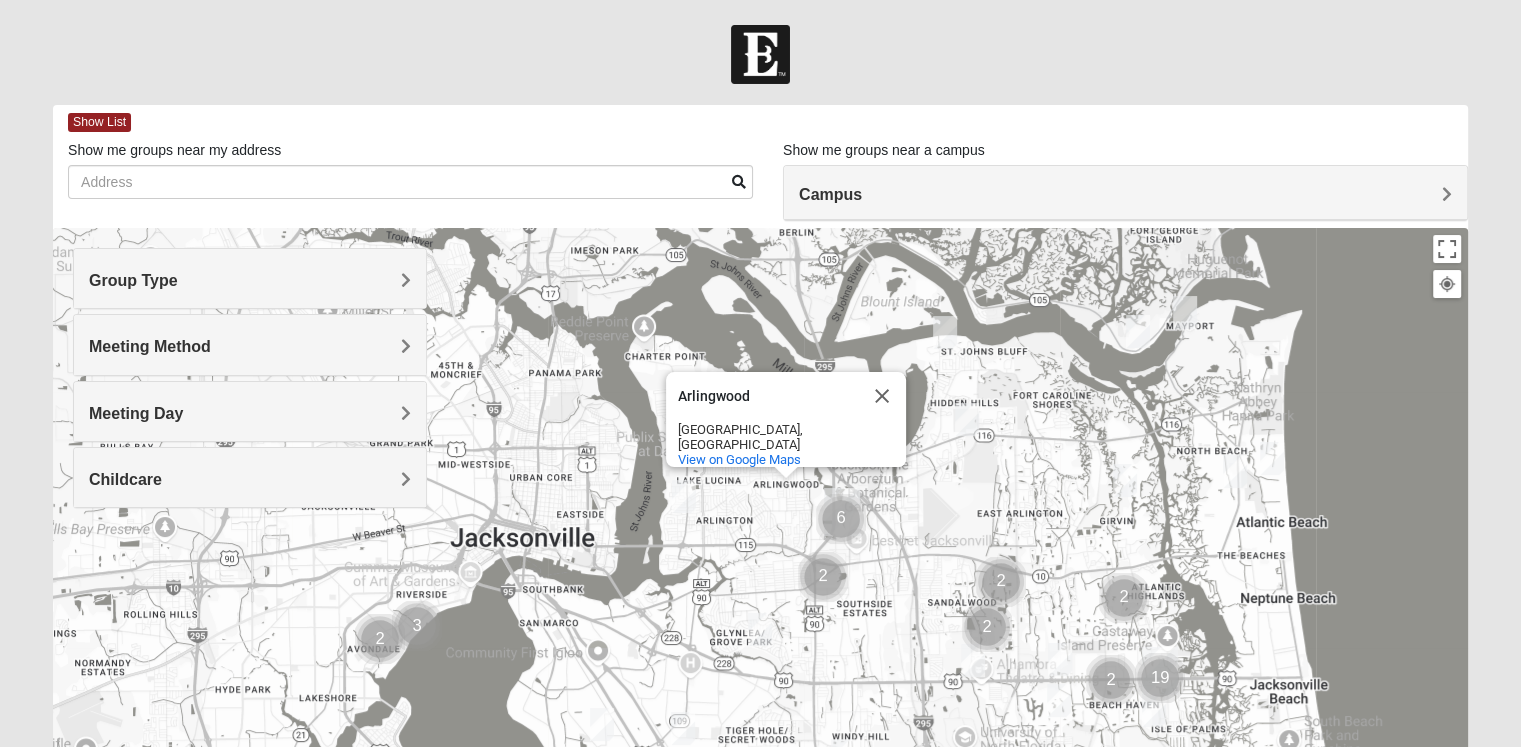 drag, startPoint x: 995, startPoint y: 395, endPoint x: 875, endPoint y: 196, distance: 232.38115 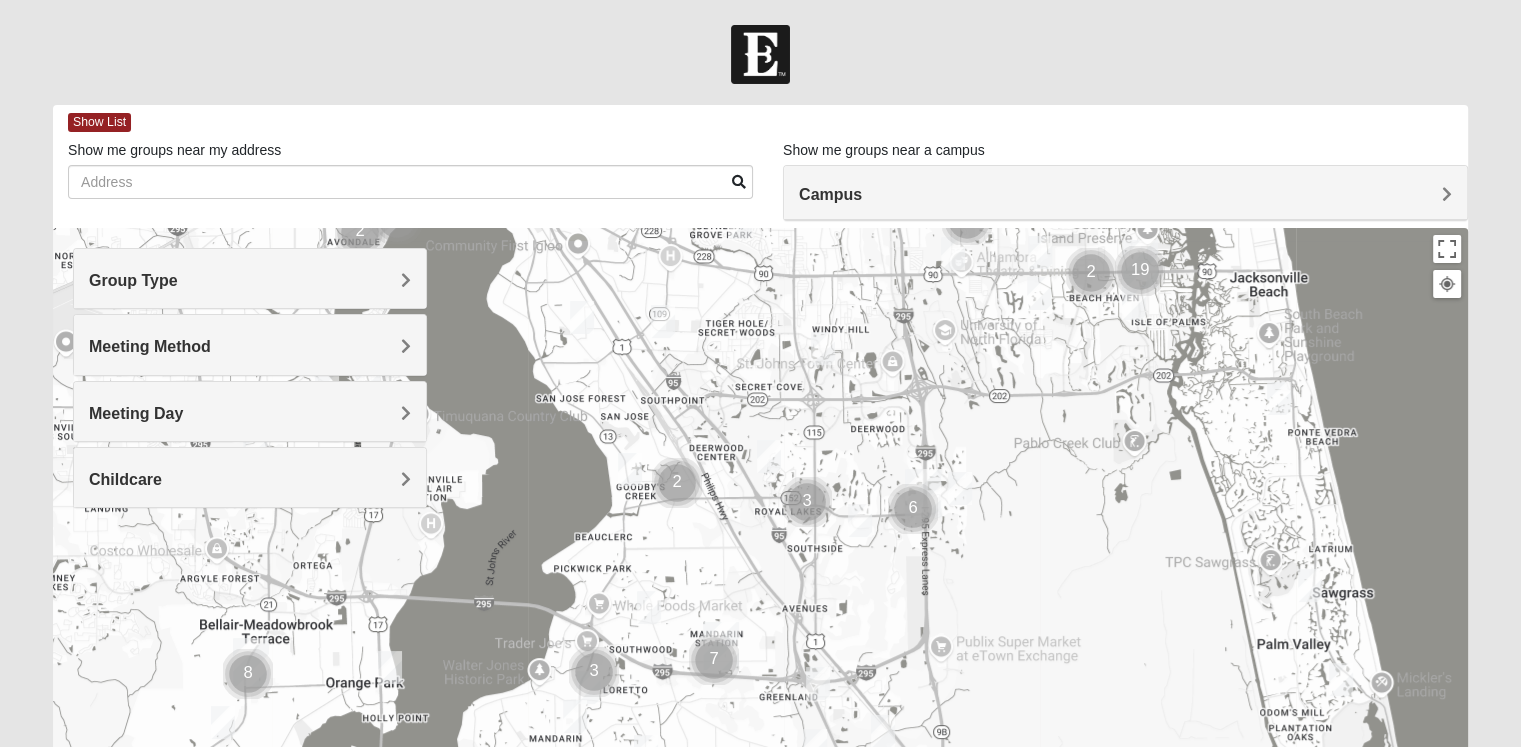 drag, startPoint x: 1083, startPoint y: 580, endPoint x: 1064, endPoint y: 177, distance: 403.44763 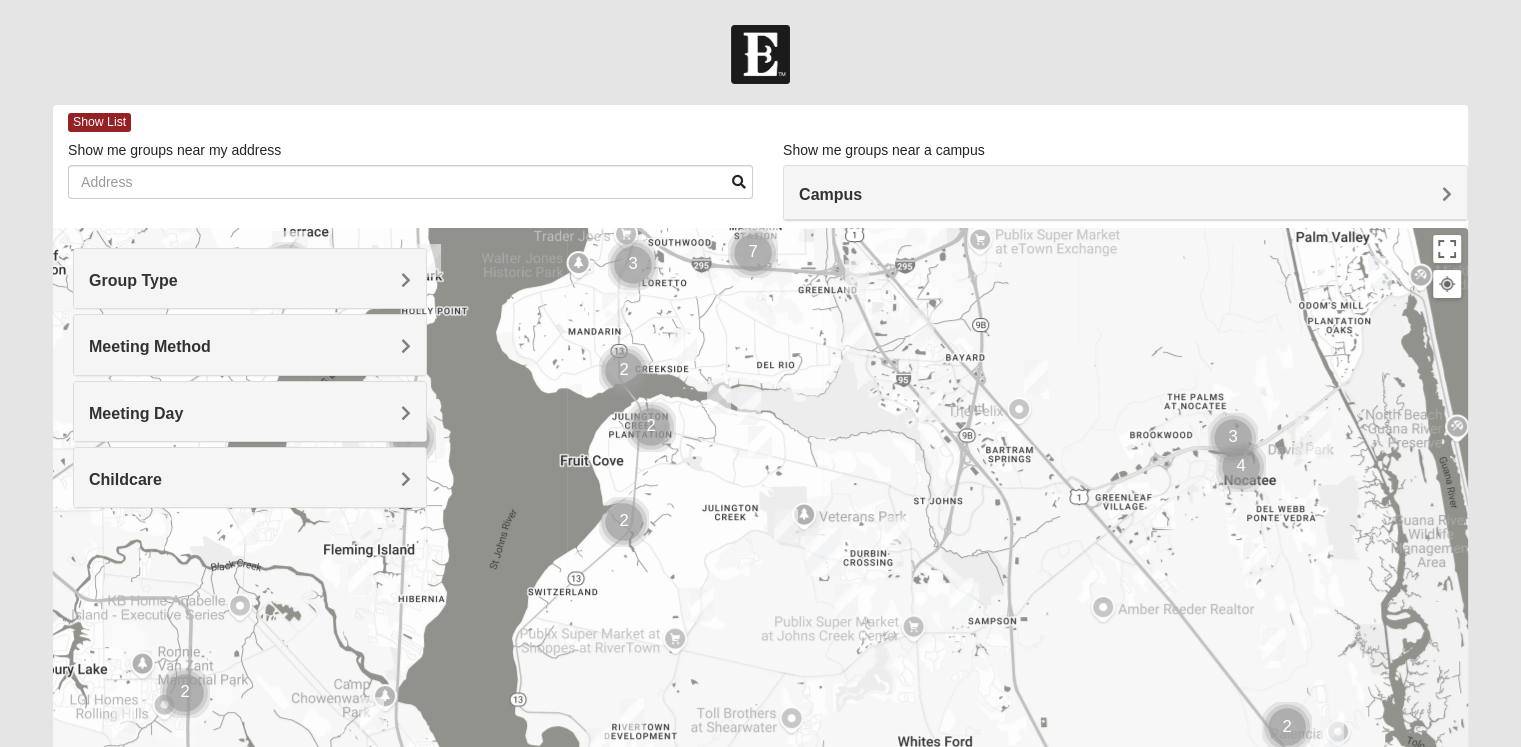 drag, startPoint x: 1060, startPoint y: 627, endPoint x: 1099, endPoint y: 218, distance: 410.8552 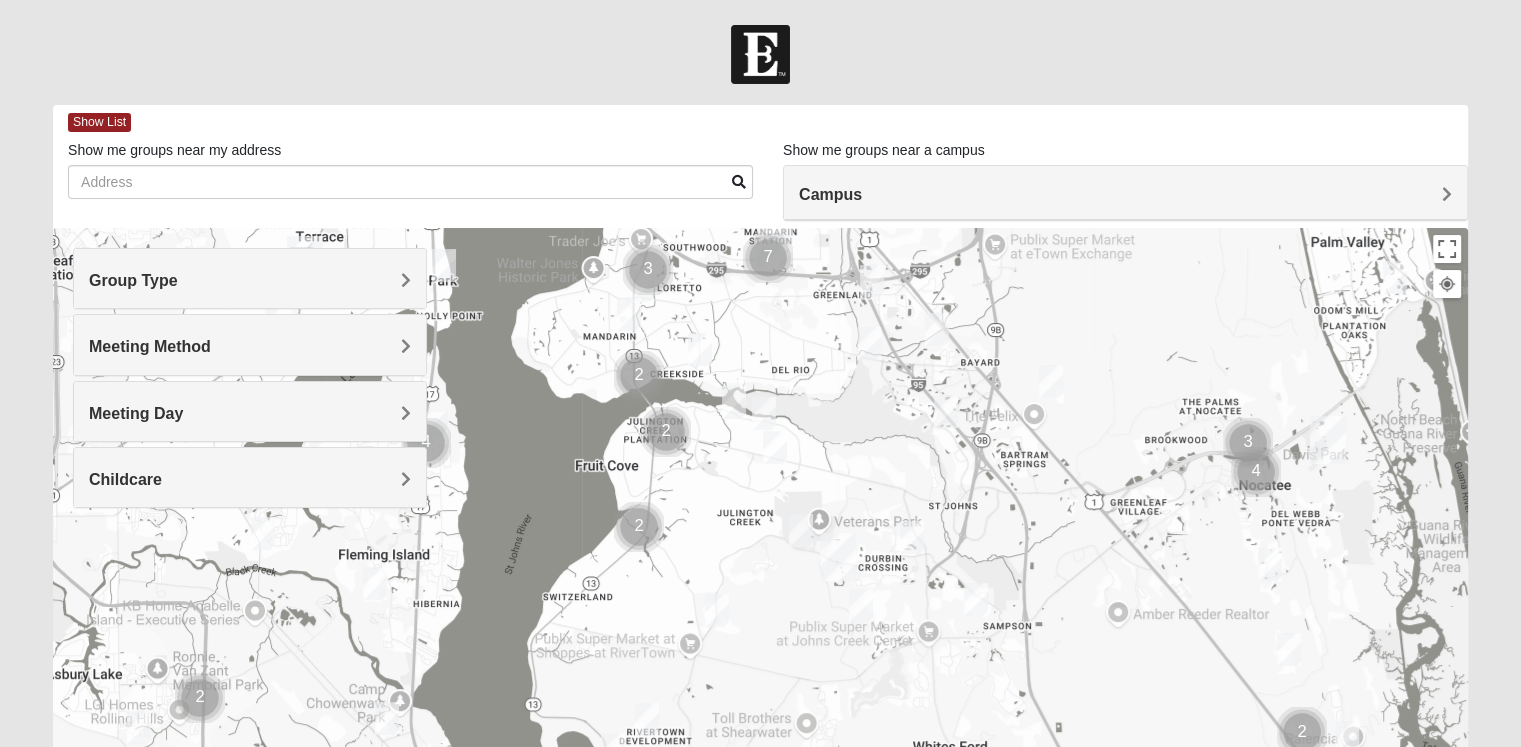 drag, startPoint x: 1116, startPoint y: 665, endPoint x: 1131, endPoint y: 667, distance: 15.132746 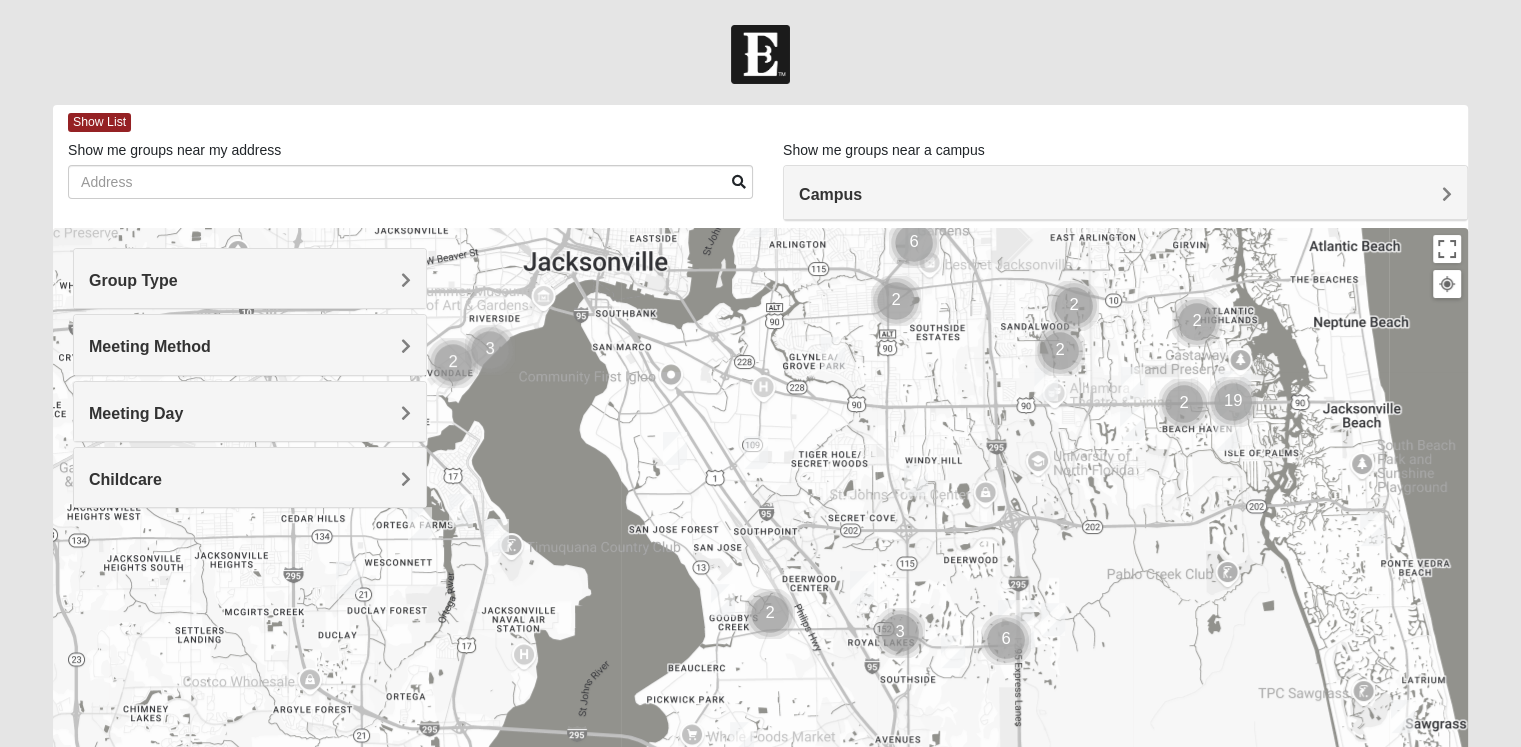 drag, startPoint x: 1108, startPoint y: 241, endPoint x: 1147, endPoint y: 776, distance: 536.4196 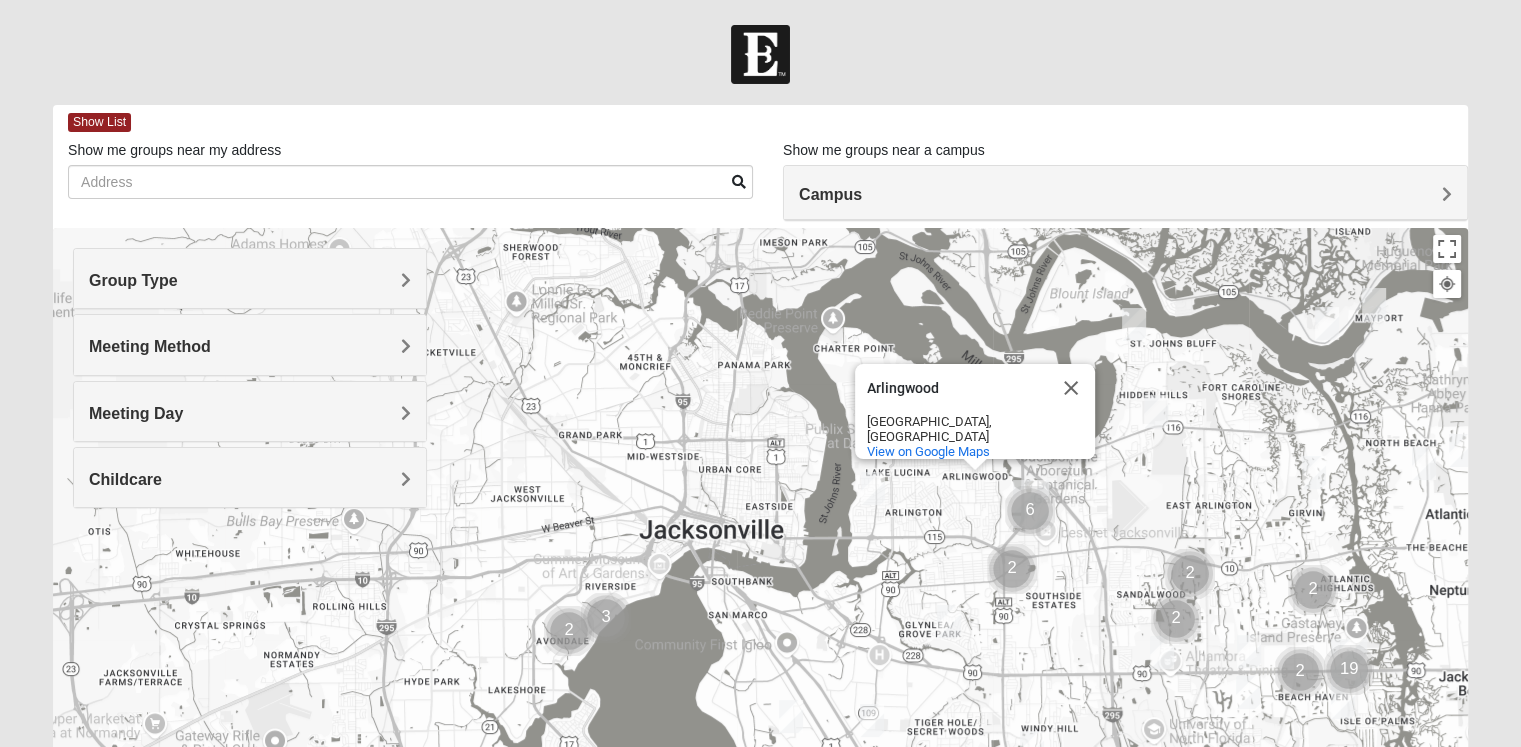 drag, startPoint x: 801, startPoint y: 422, endPoint x: 917, endPoint y: 692, distance: 293.86392 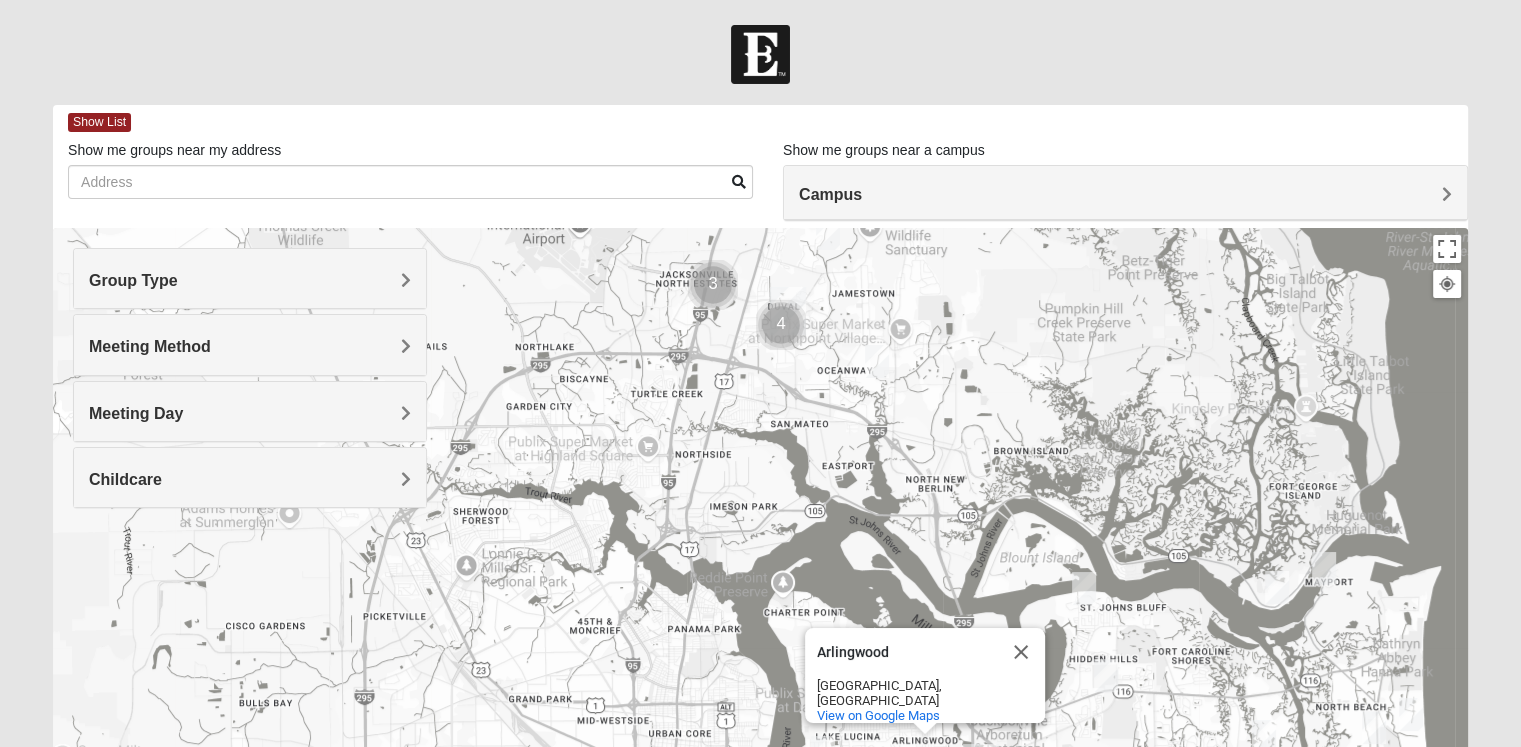 drag, startPoint x: 764, startPoint y: 388, endPoint x: 714, endPoint y: 657, distance: 273.6074 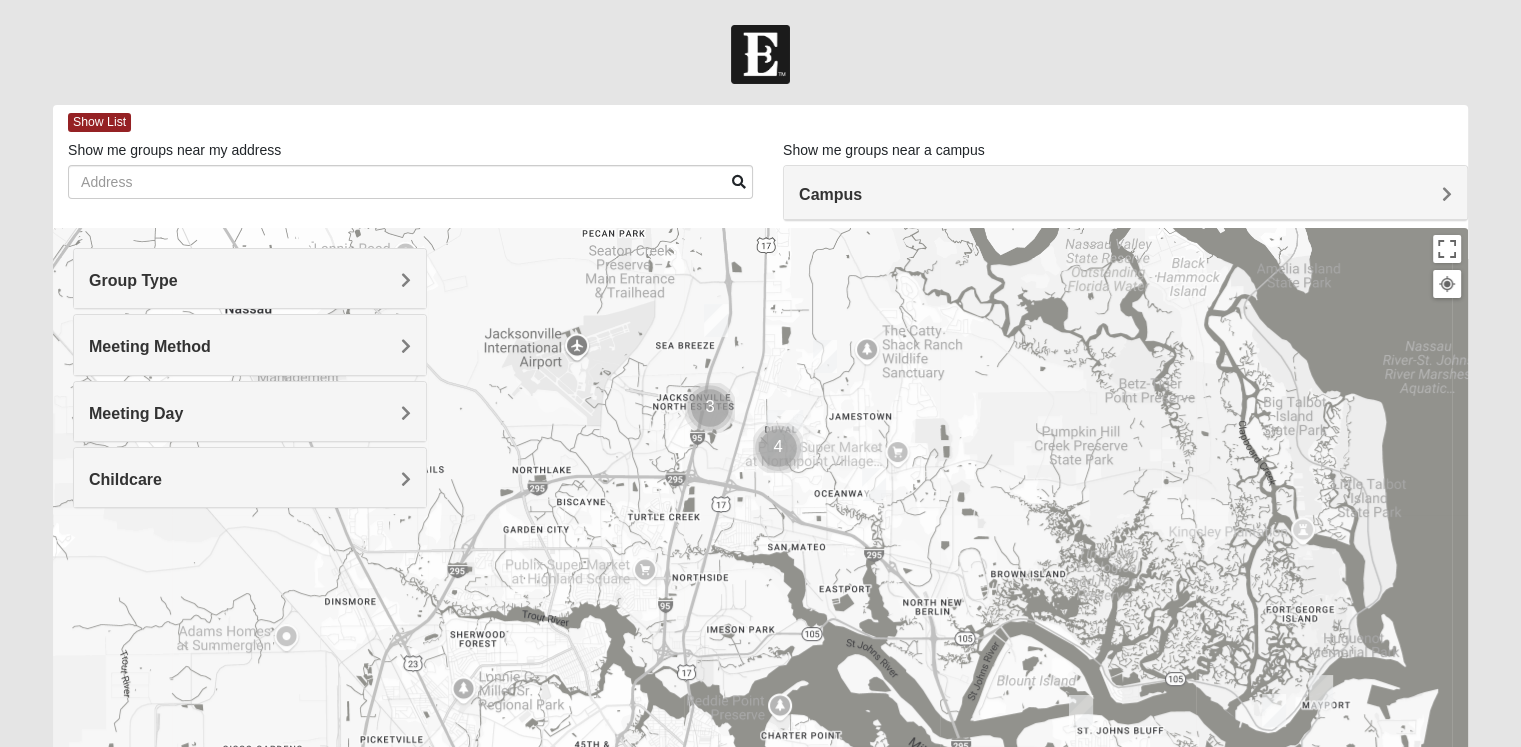 drag, startPoint x: 590, startPoint y: 430, endPoint x: 587, endPoint y: 555, distance: 125.035995 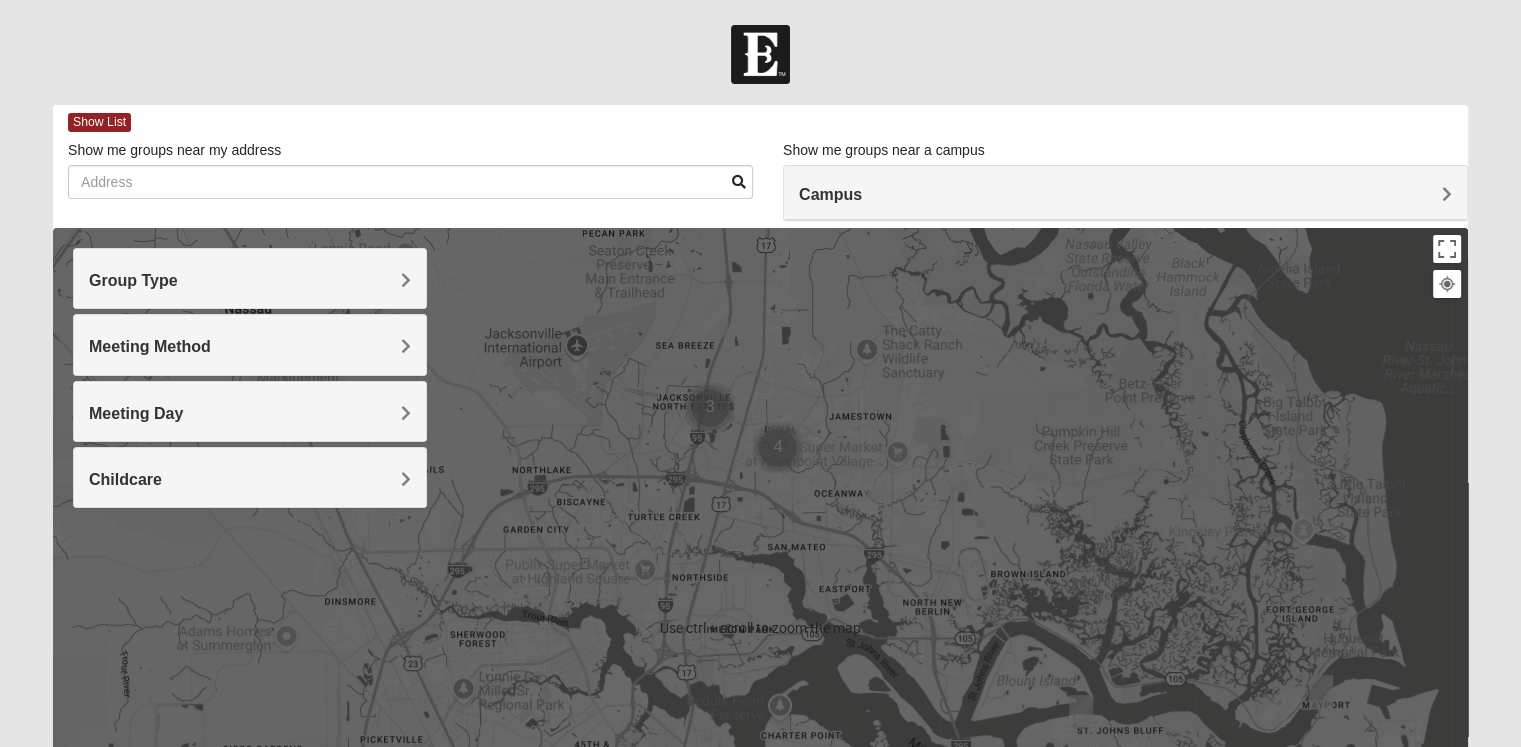 click on "Arlingwood                     Arlingwood                 Jacksonville, FL              View on Google Maps" at bounding box center [760, 628] 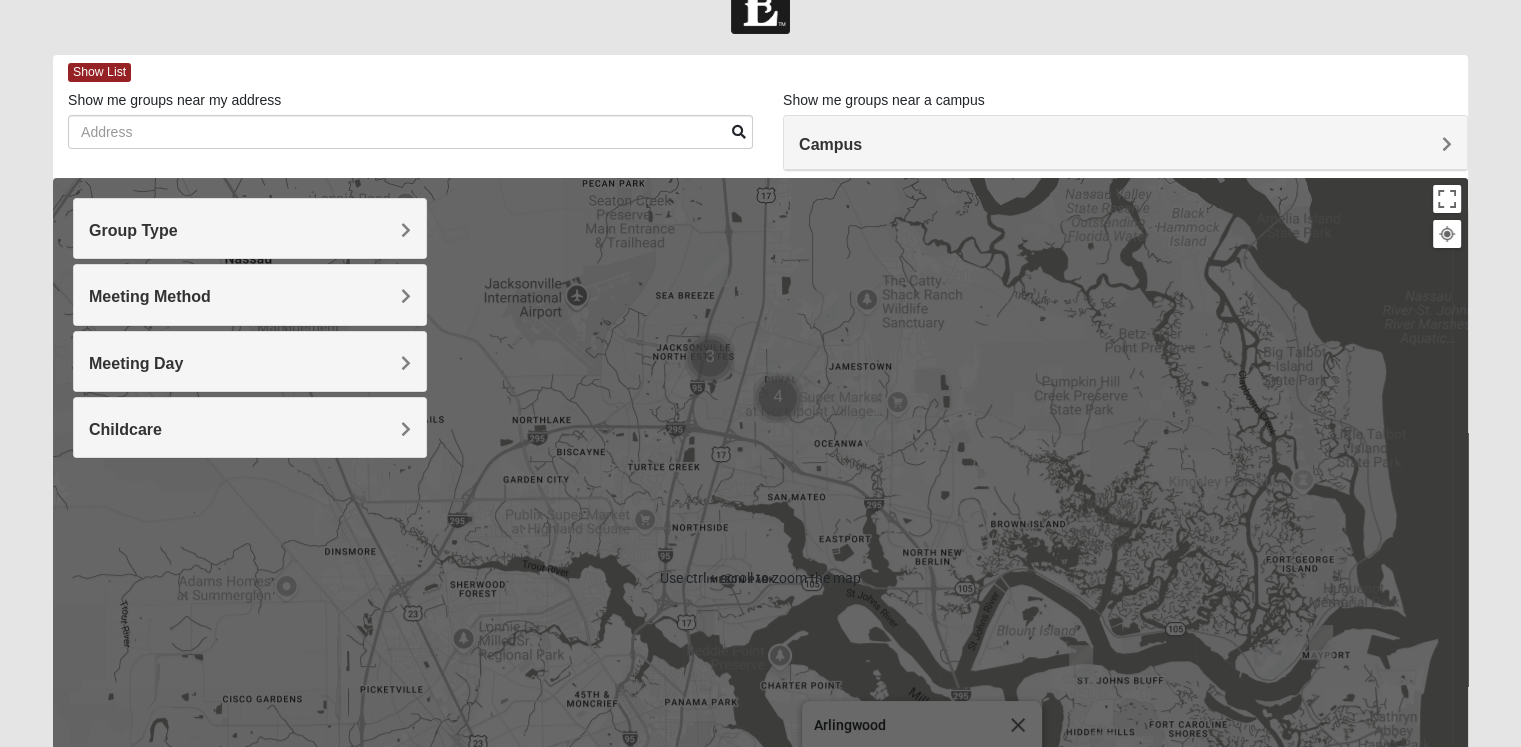 scroll, scrollTop: 0, scrollLeft: 0, axis: both 